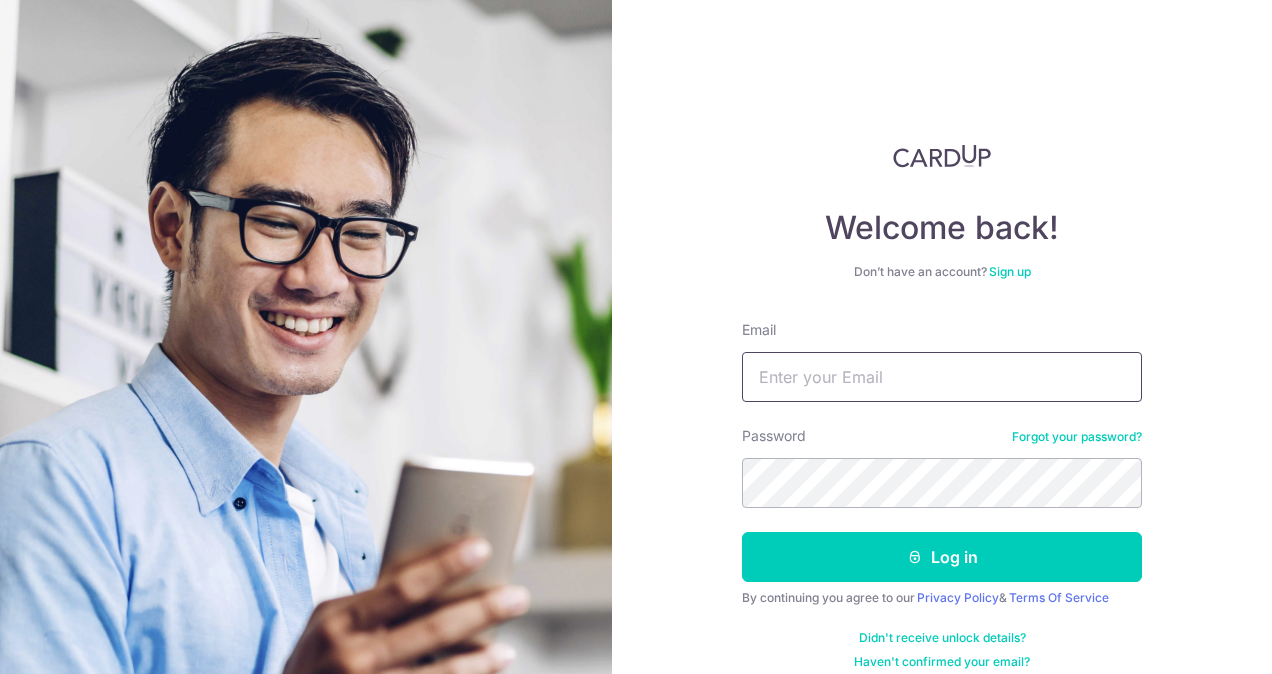 click on "Email" at bounding box center (942, 377) 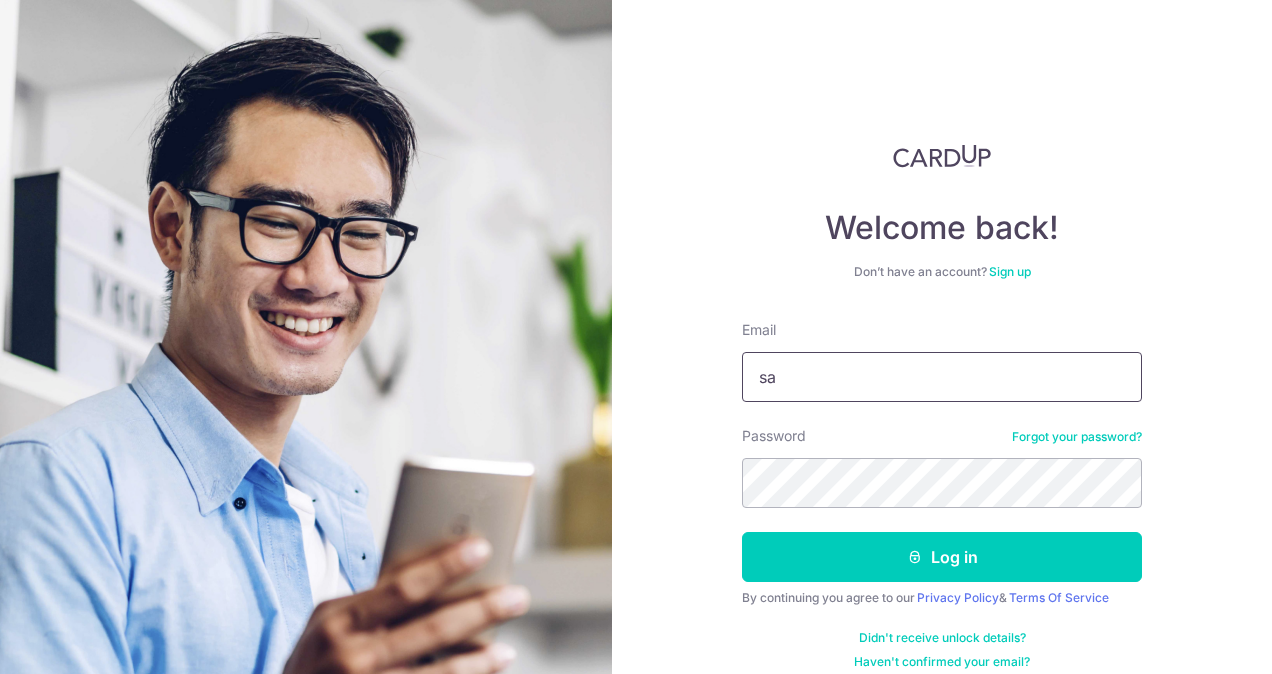 type on "[USERNAME]@example.com" 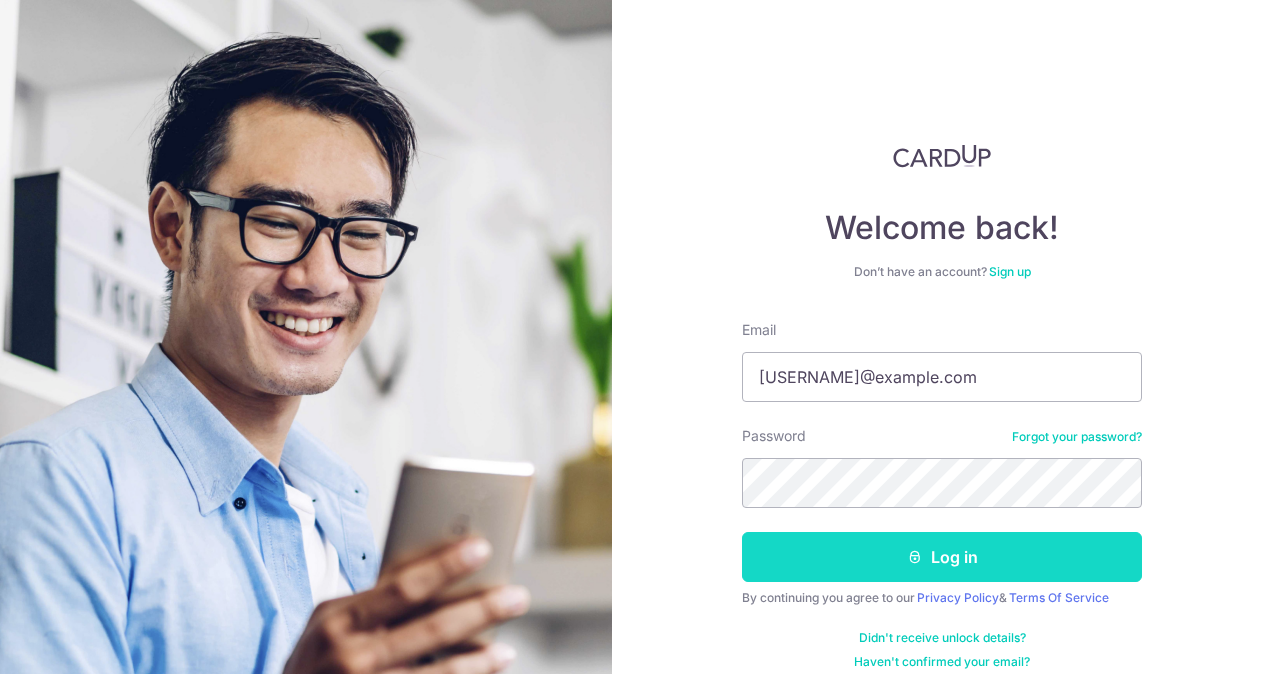 click on "Log in" at bounding box center (942, 557) 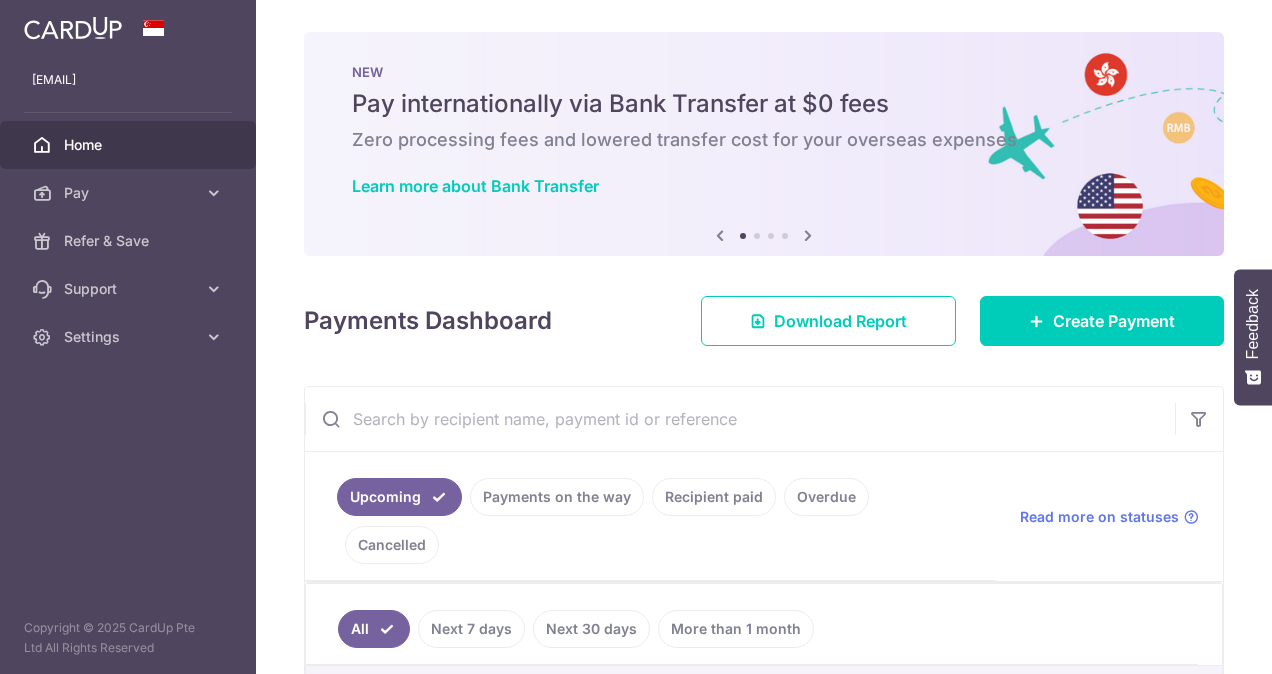 scroll, scrollTop: 0, scrollLeft: 0, axis: both 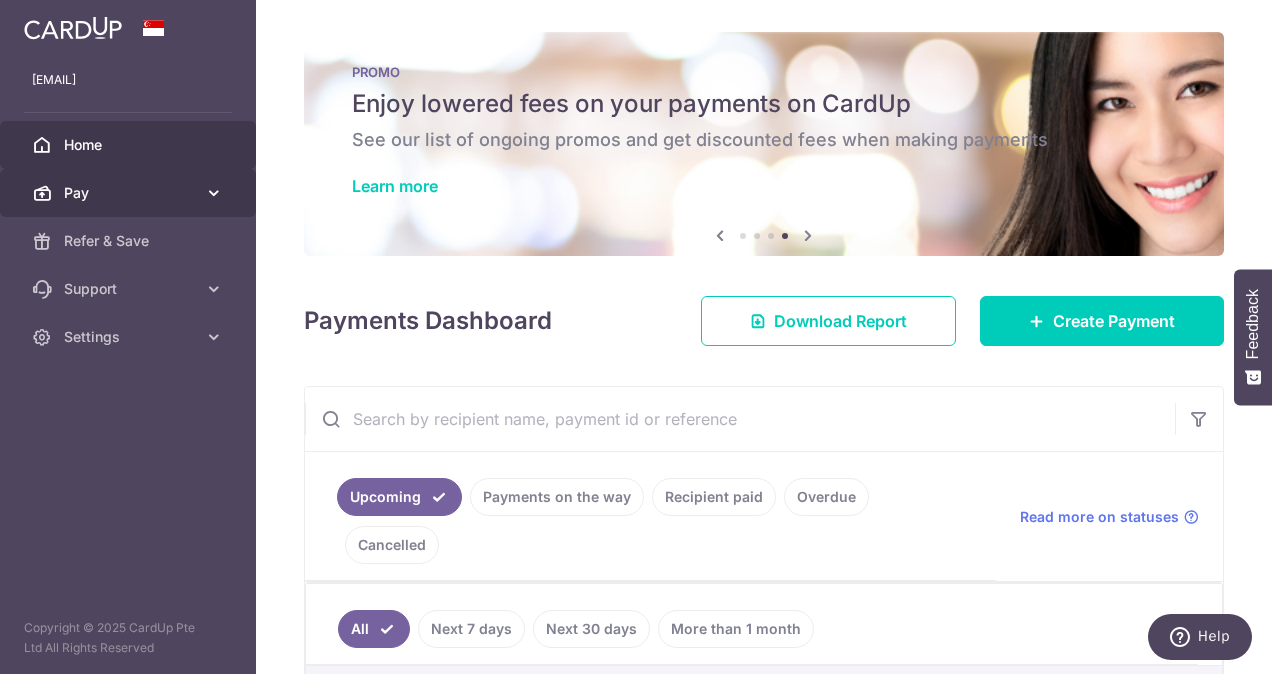 click on "Pay" at bounding box center (130, 193) 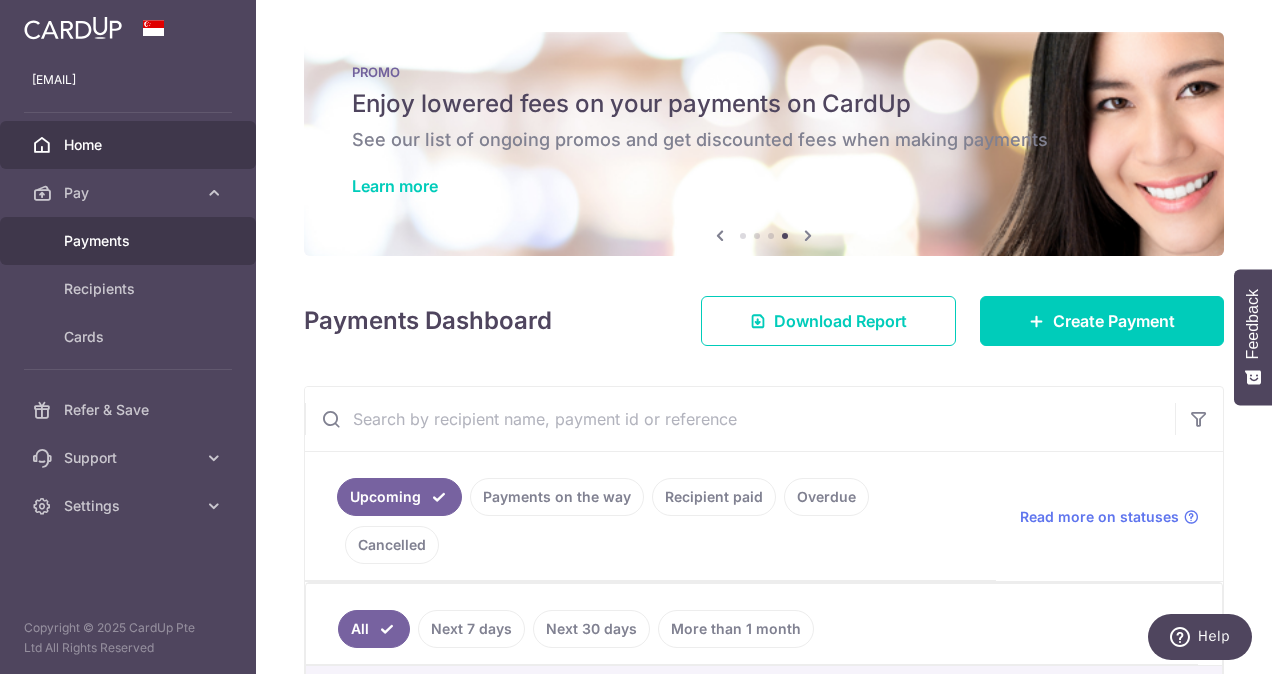 click on "Payments" at bounding box center [130, 241] 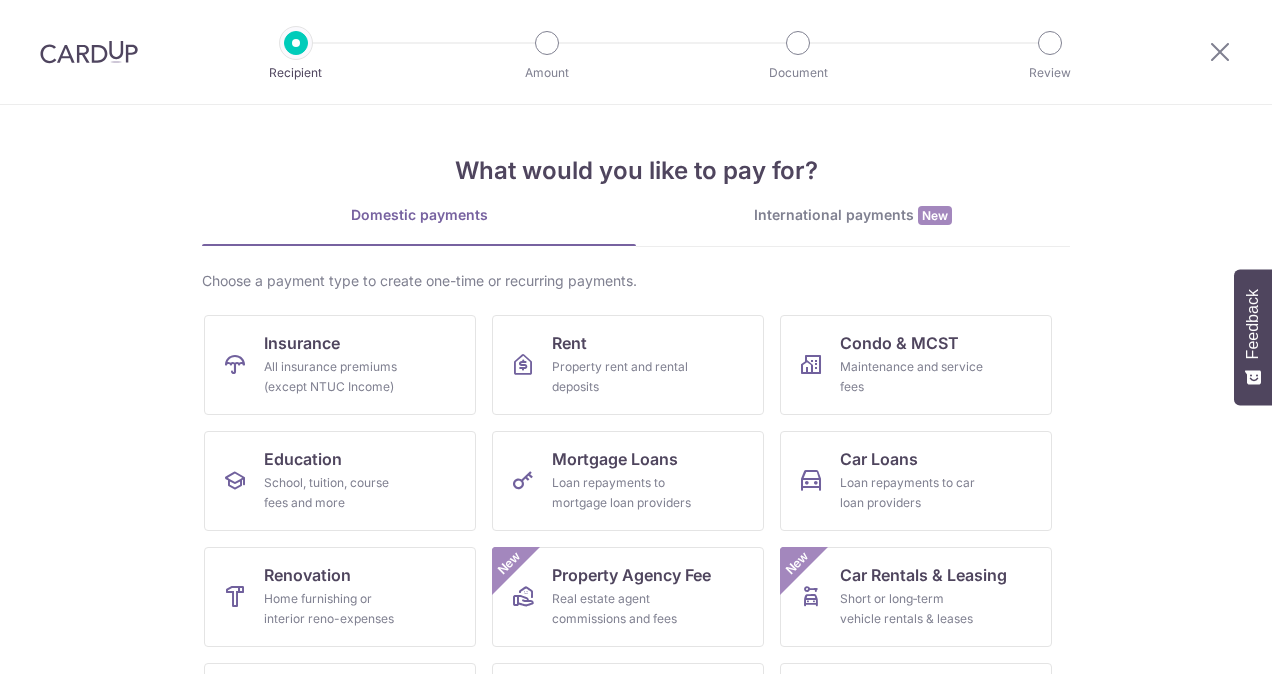 scroll, scrollTop: 0, scrollLeft: 0, axis: both 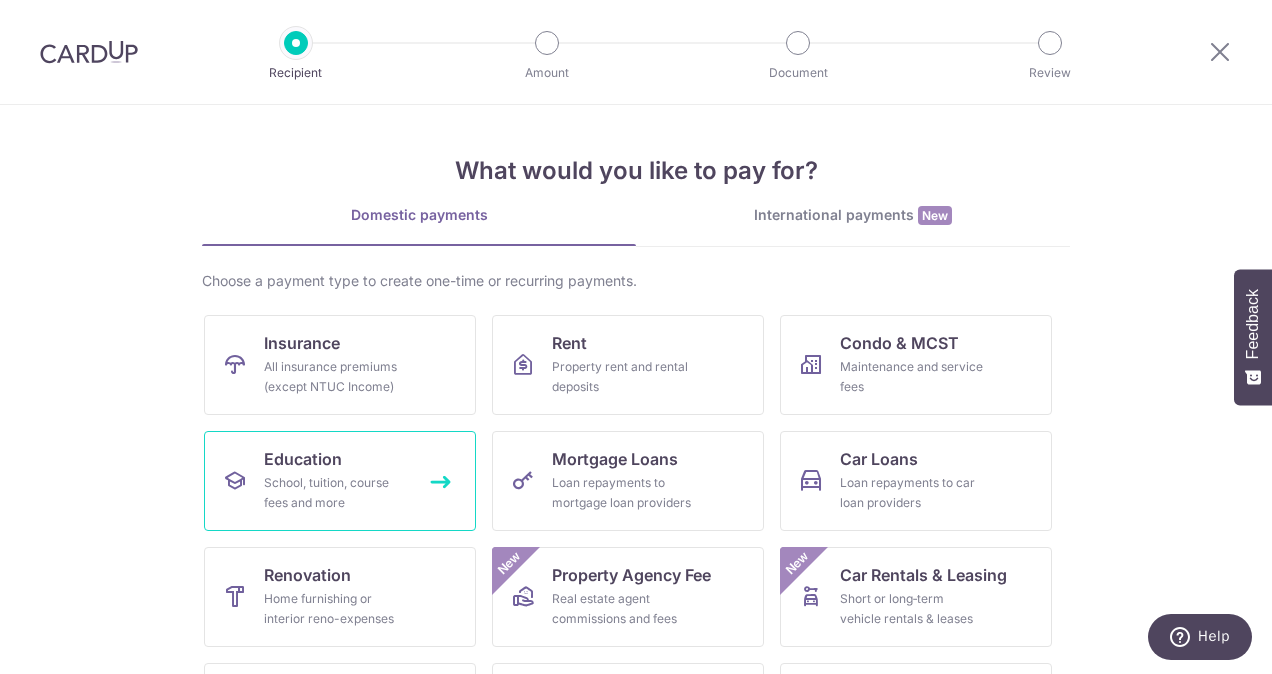 click on "School, tuition, course fees and more" at bounding box center (336, 493) 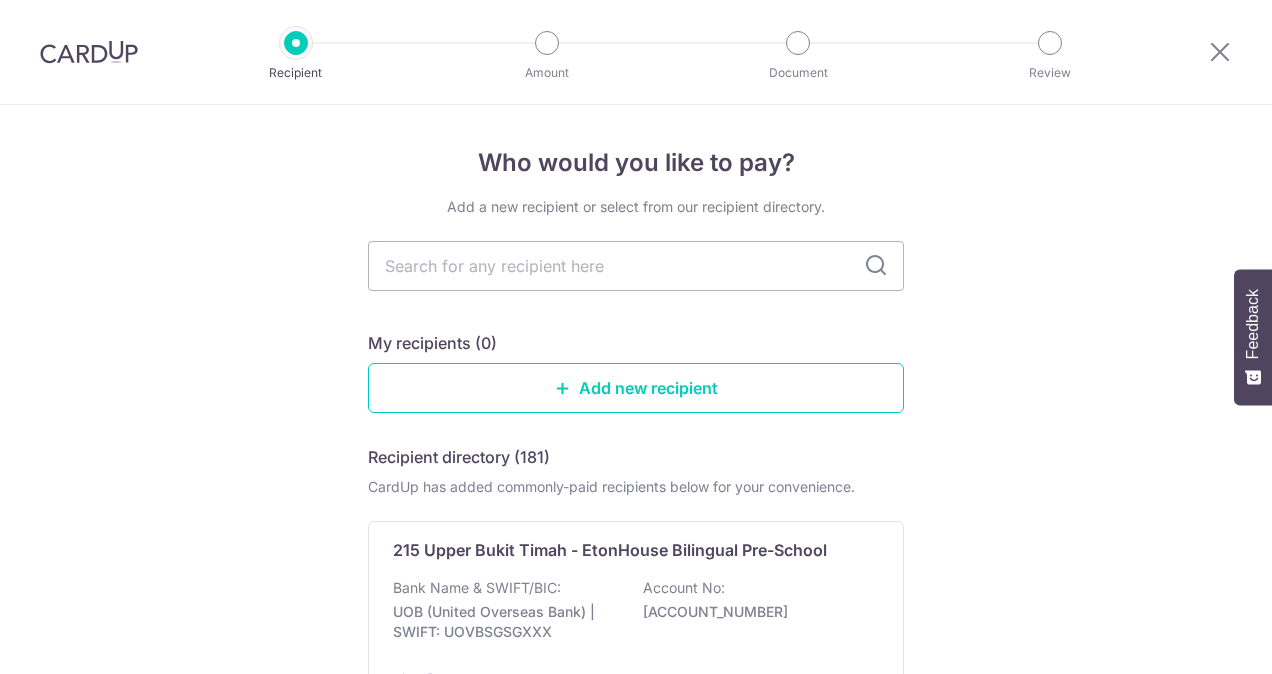 scroll, scrollTop: 0, scrollLeft: 0, axis: both 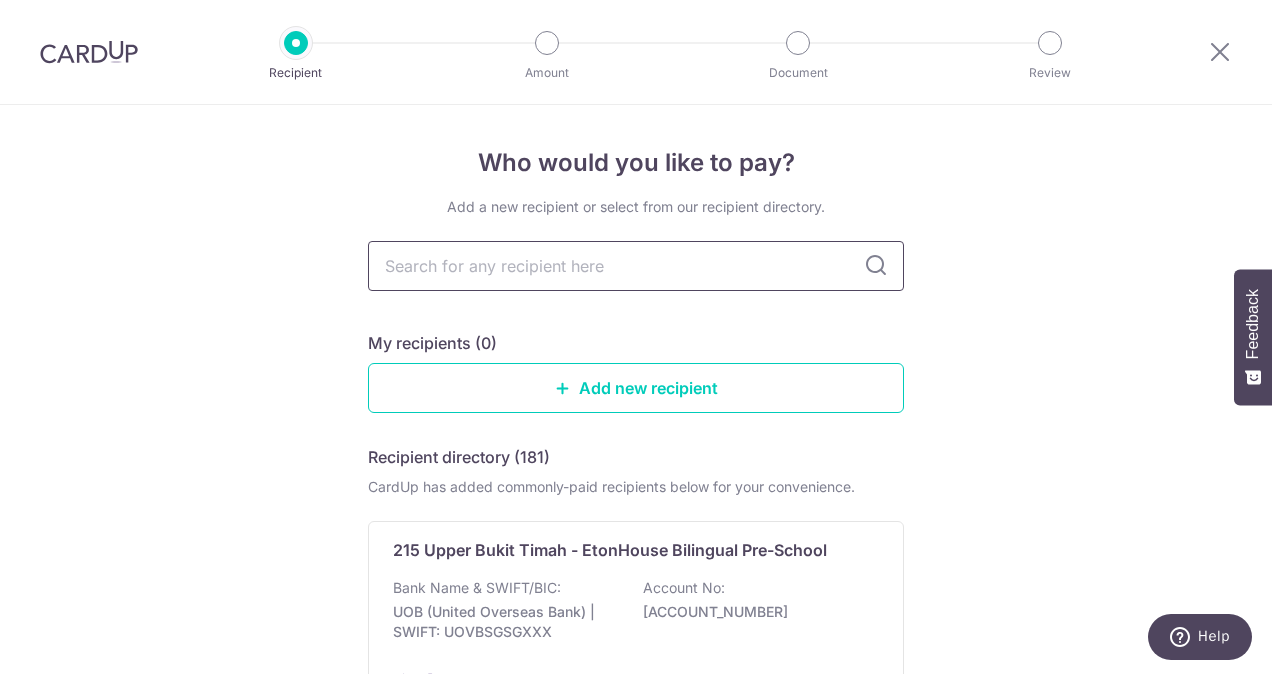 click at bounding box center [636, 266] 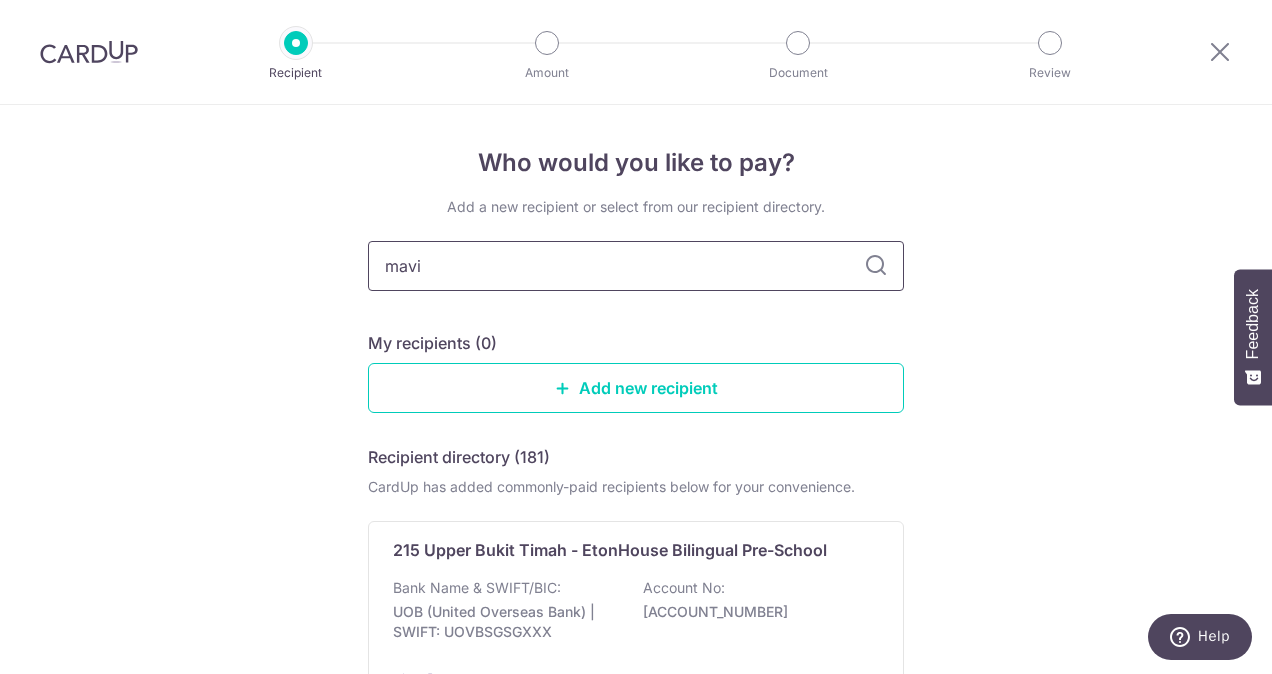 type on "mavis" 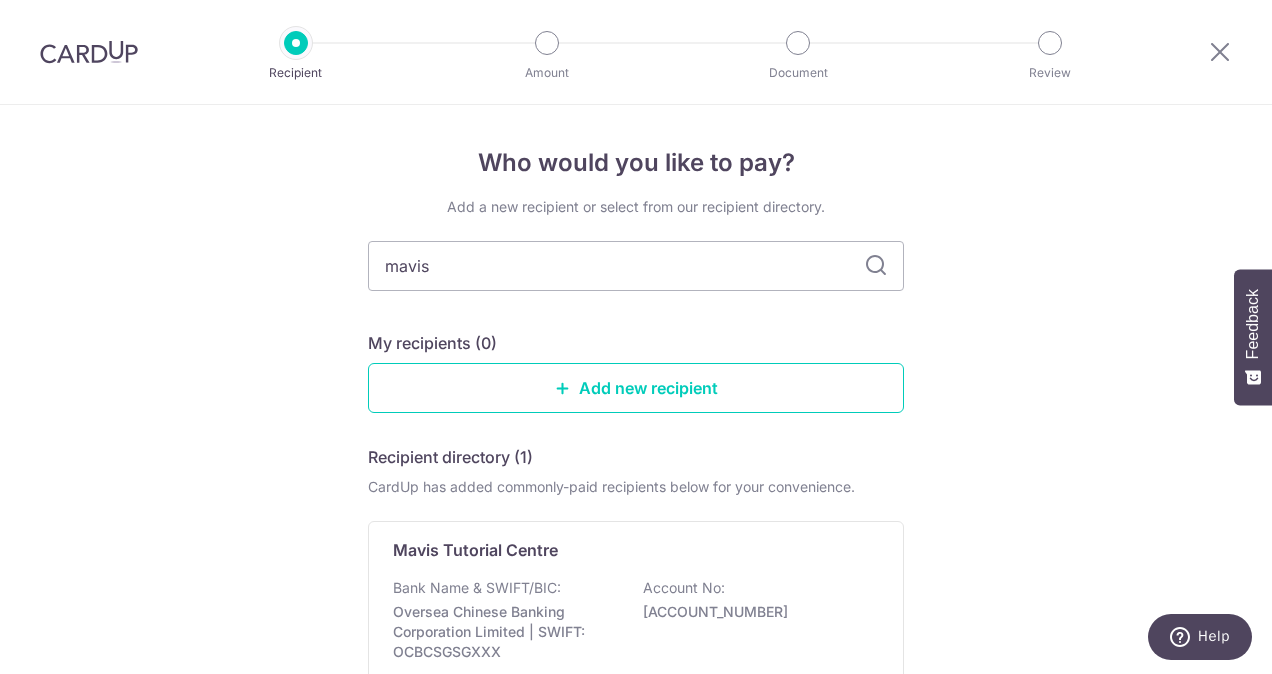 drag, startPoint x: 842, startPoint y: 261, endPoint x: 866, endPoint y: 267, distance: 24.738634 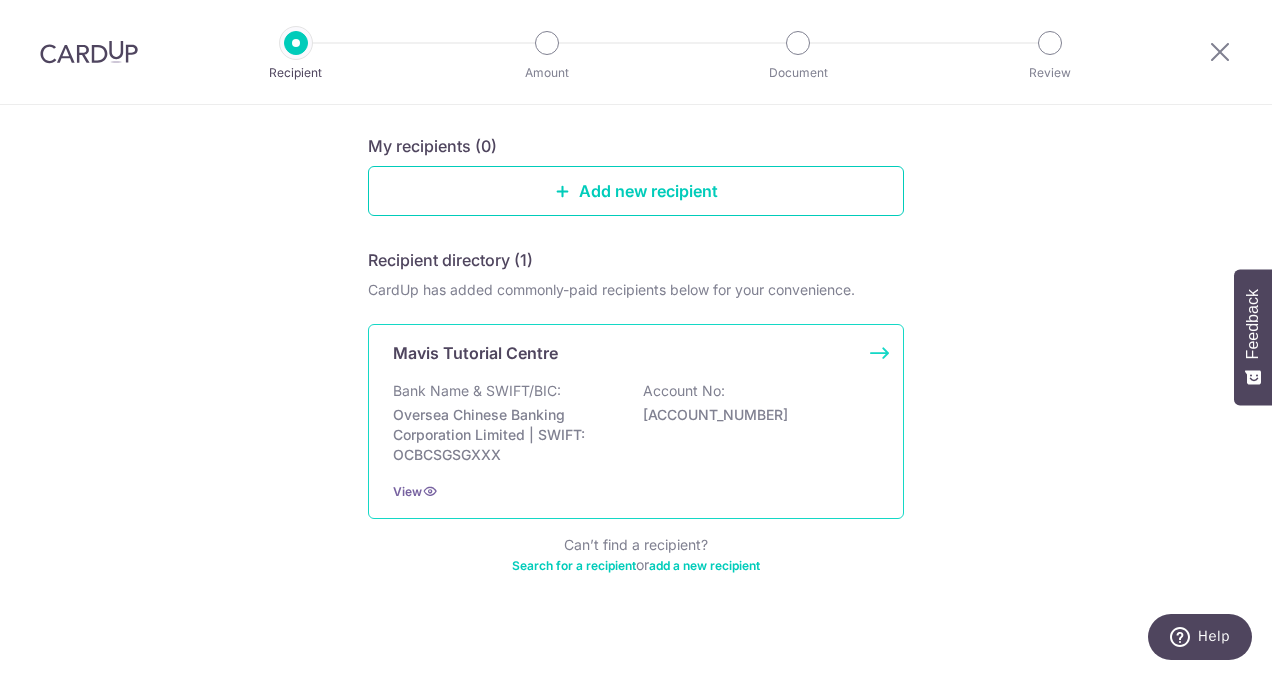 scroll, scrollTop: 100, scrollLeft: 0, axis: vertical 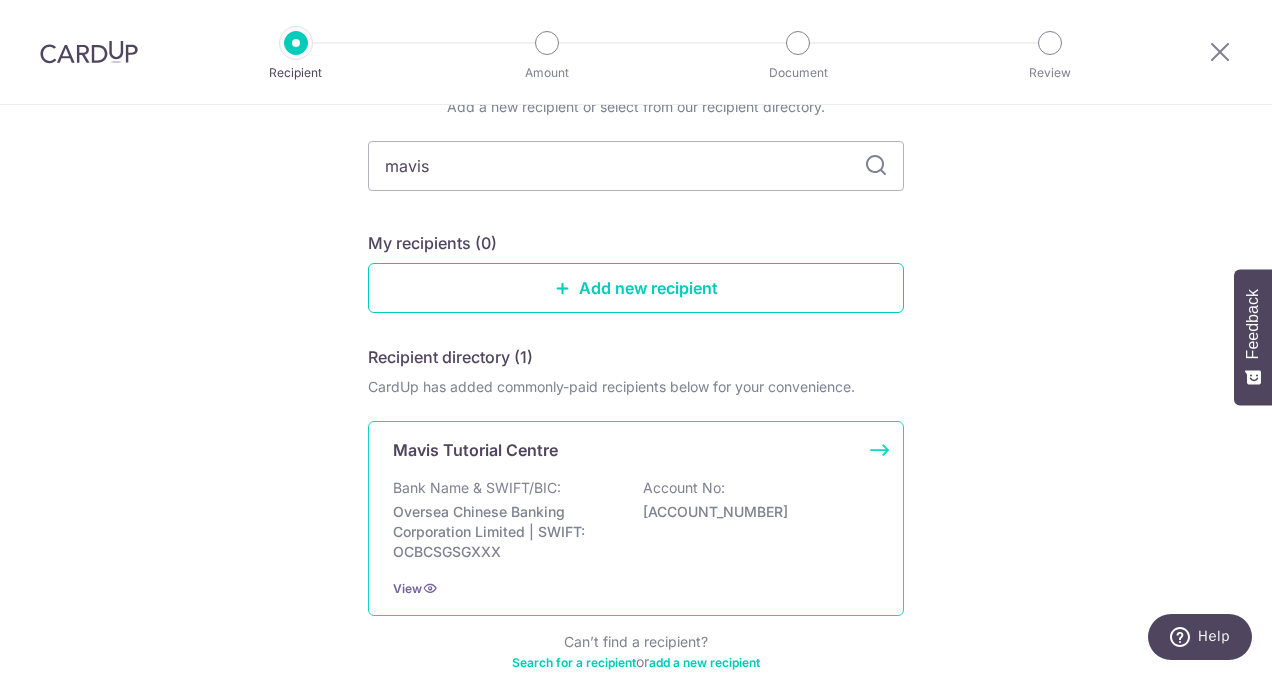 click on "Bank Name & SWIFT/BIC:
Oversea Chinese Banking Corporation Limited | SWIFT: OCBCSGSGXXX
Account No:
521850396001" at bounding box center [636, 520] 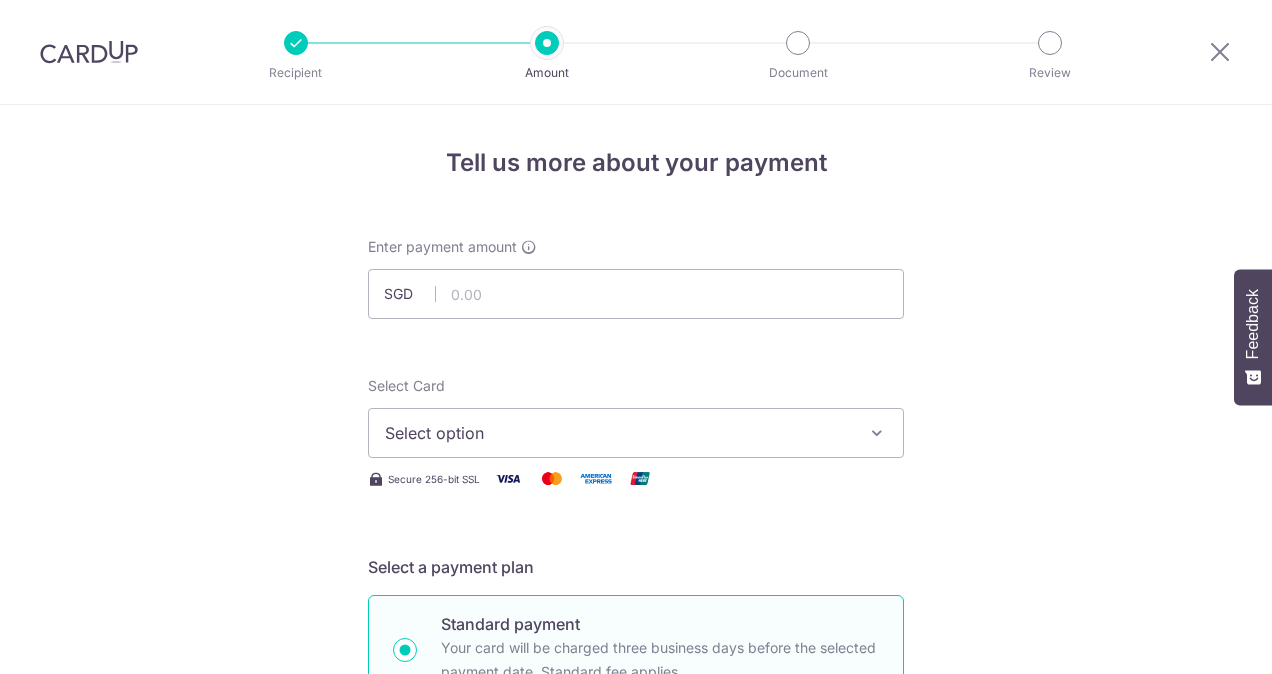 scroll, scrollTop: 0, scrollLeft: 0, axis: both 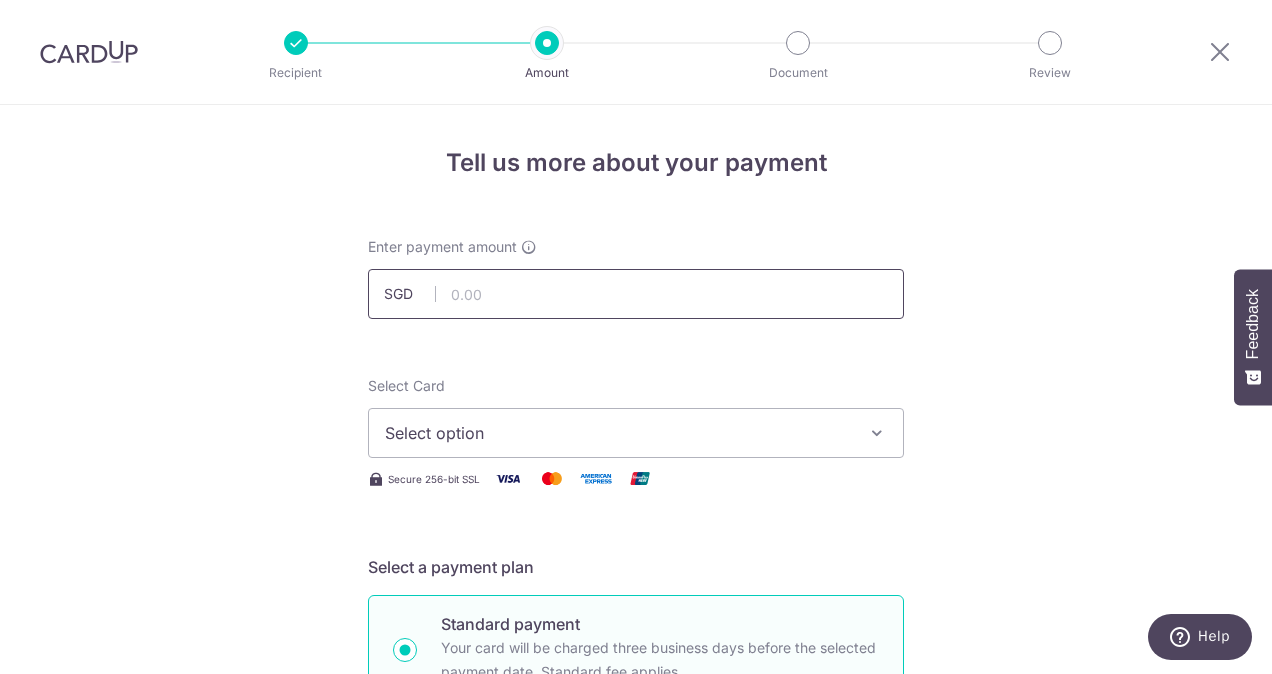 click at bounding box center [636, 294] 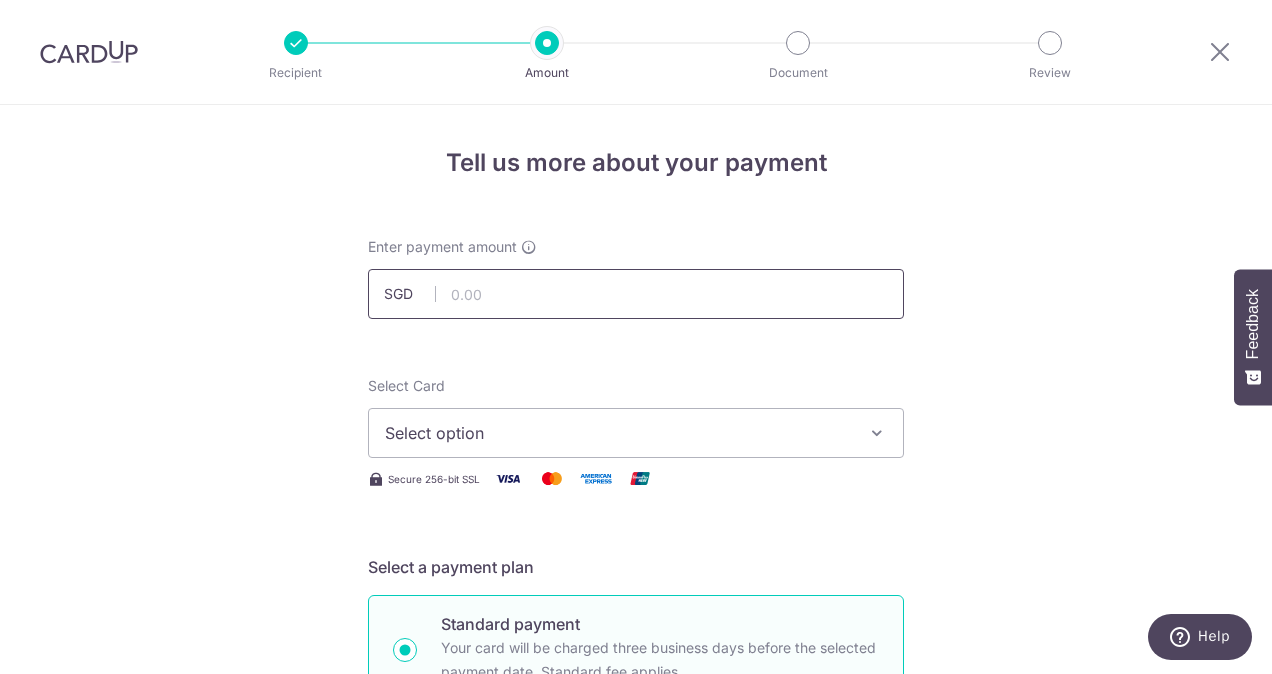 type on "5" 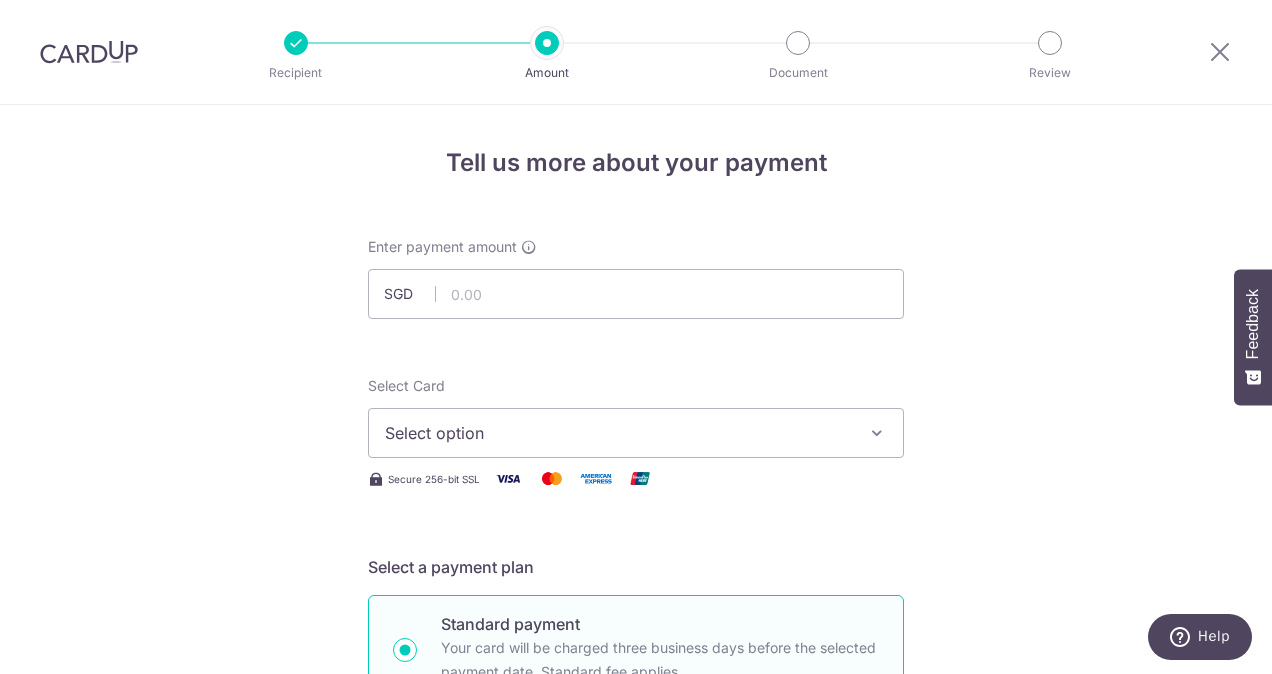 click on "Tell us more about your payment
Enter payment amount
SGD
Select Card
Select option
Add credit card
Your Cards
**** 3810
**** 1463
Secure 256-bit SSL
Text
New card details
Card
Secure 256-bit SSL" at bounding box center (636, 1009) 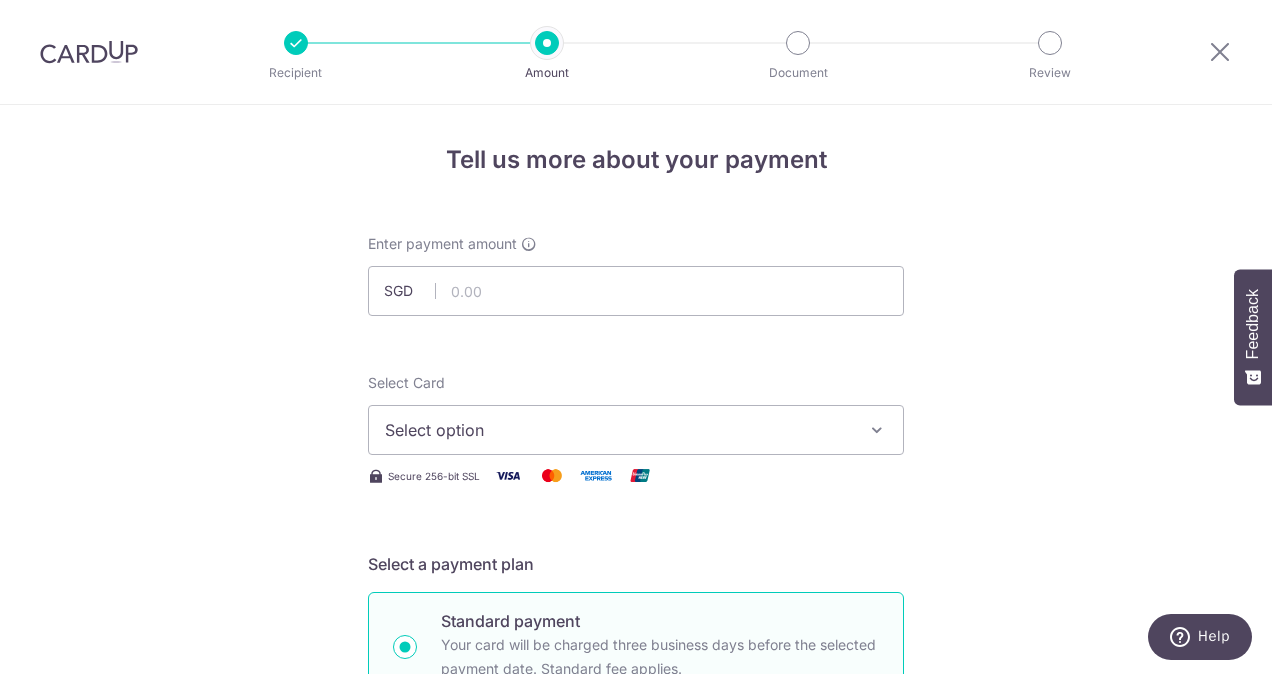 scroll, scrollTop: 0, scrollLeft: 0, axis: both 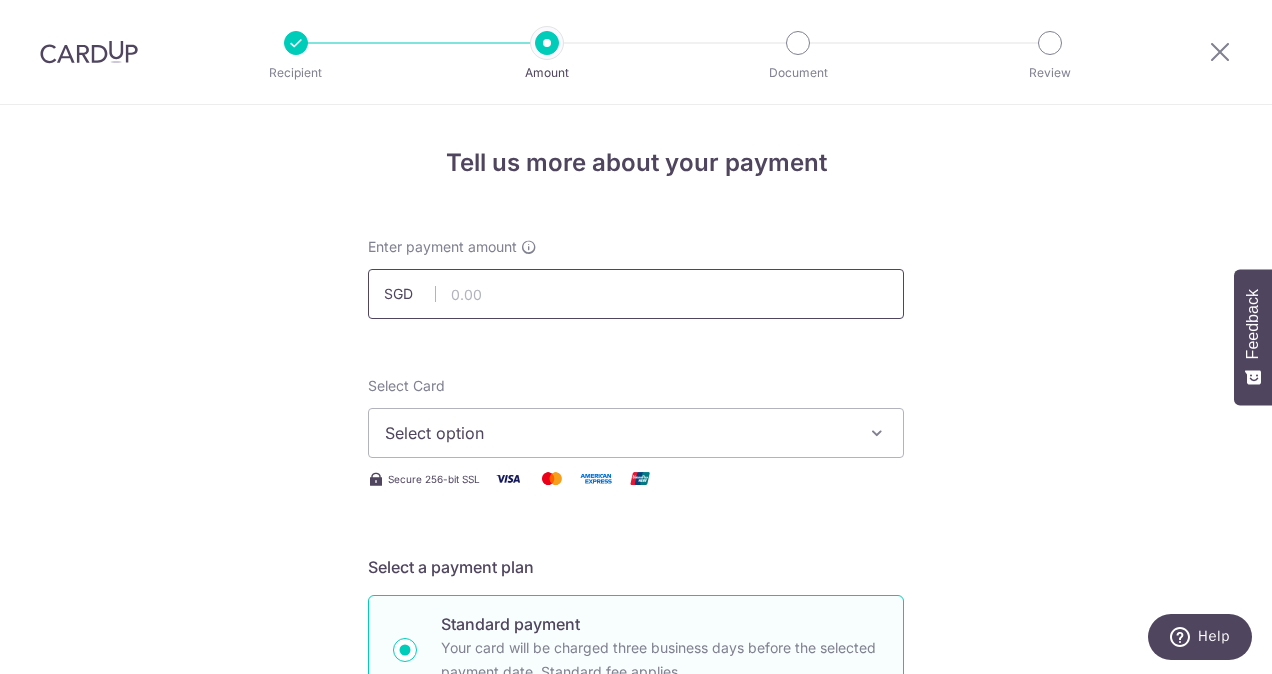 click at bounding box center [636, 294] 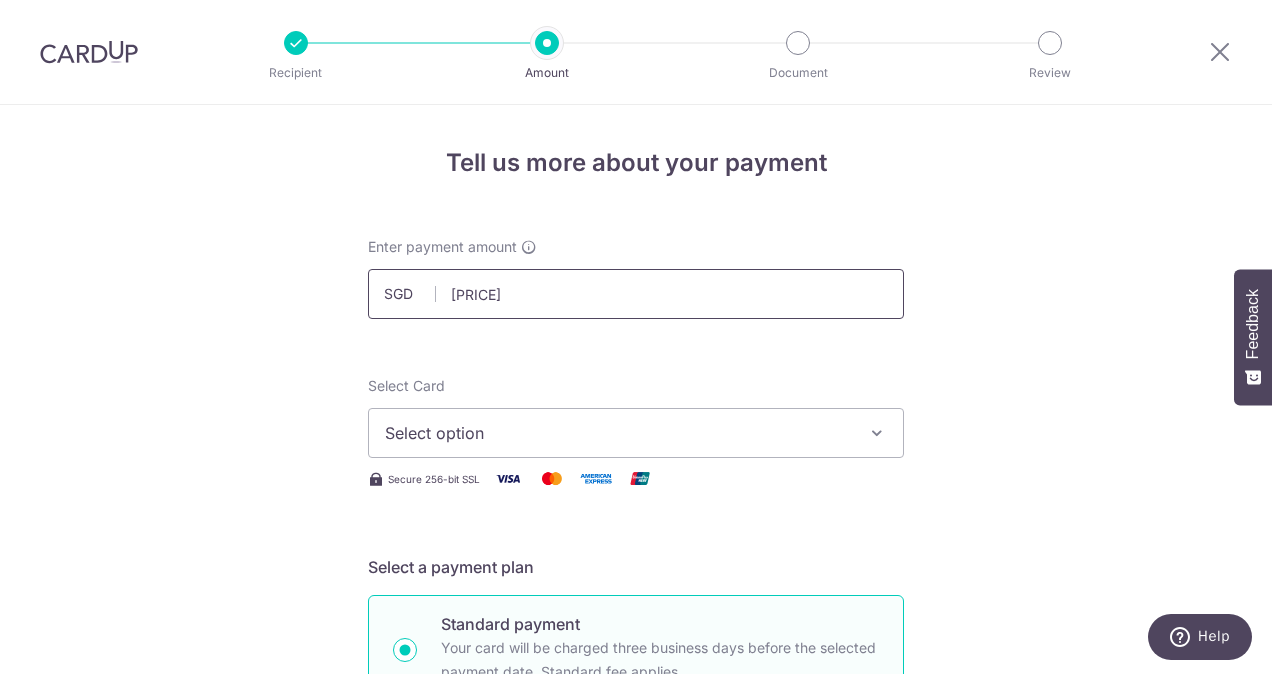 type on "528.05" 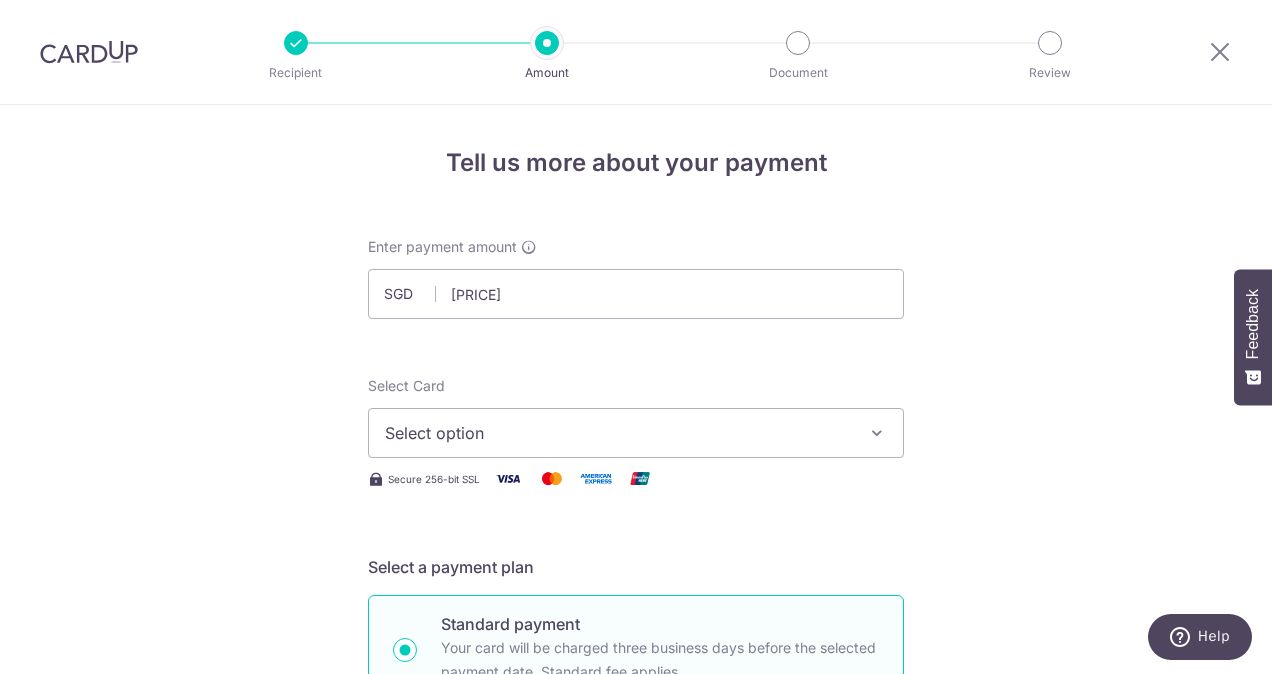 click on "Enter payment amount
SGD
528.05
528.05
Select Card
Select option
Add credit card
Your Cards
**** 3810
**** 1463
Secure 256-bit SSL
Text
New card details
Card
Secure 256-bit SSL" at bounding box center [636, 1028] 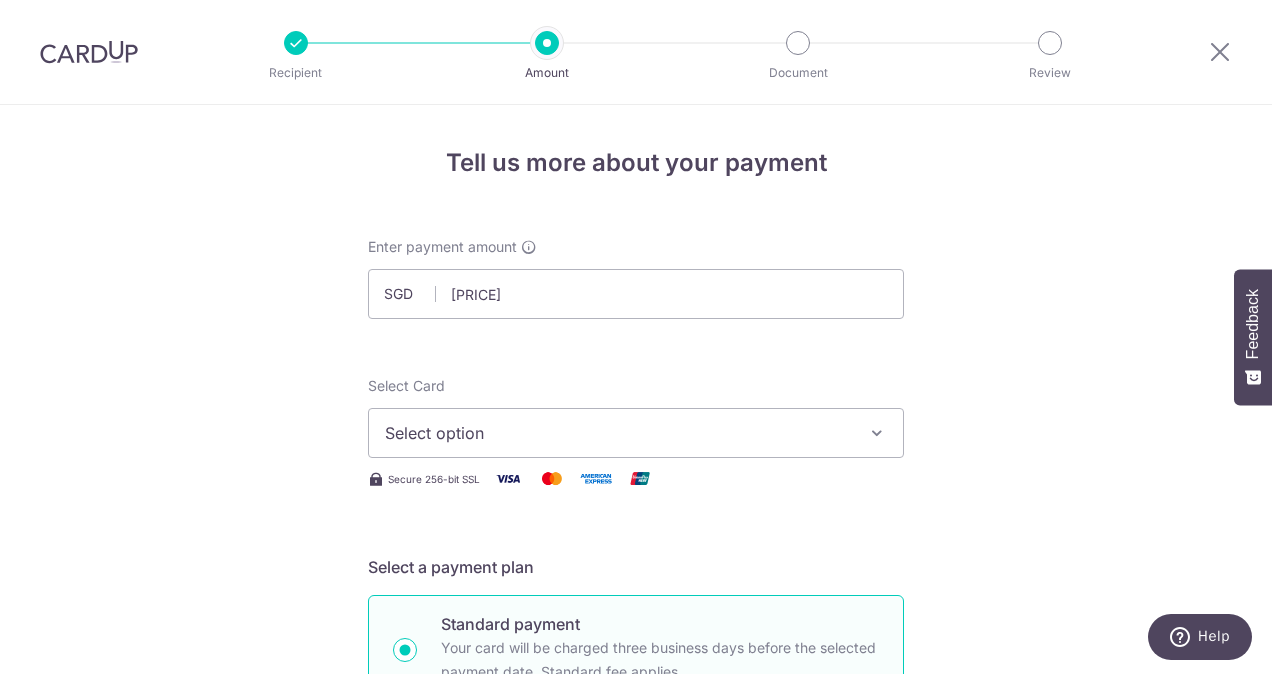 click on "Select option" at bounding box center [618, 433] 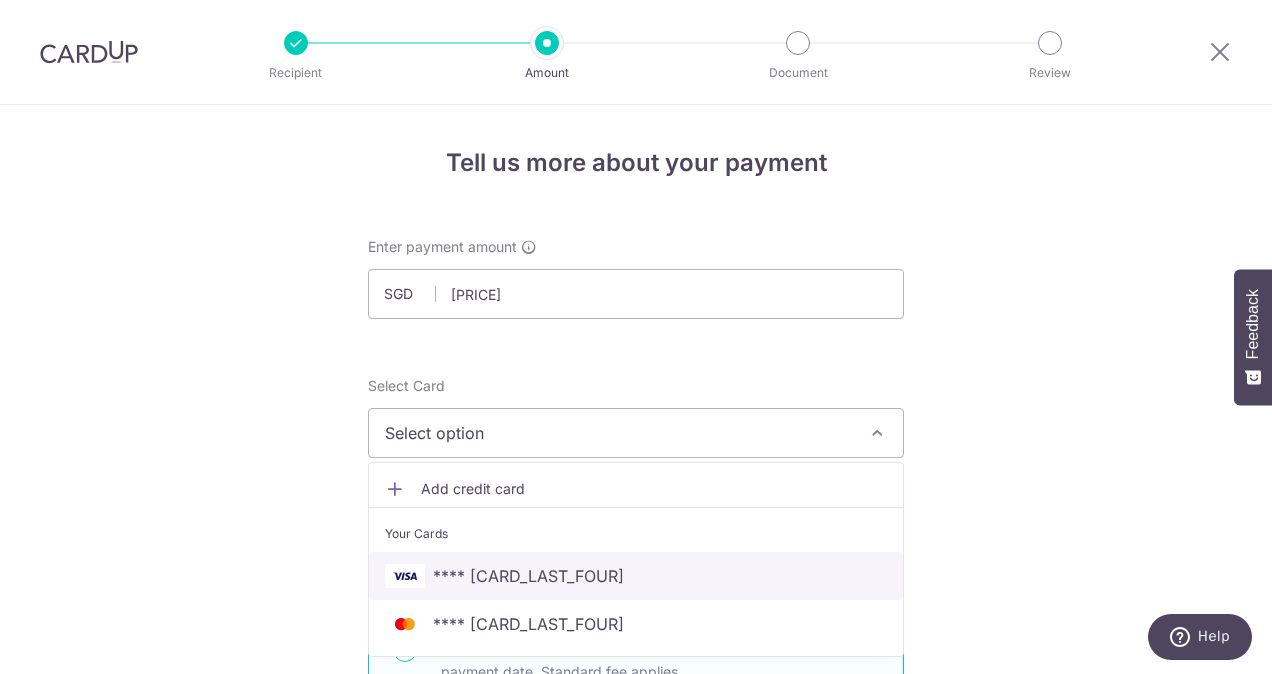 click on "**** 3810" at bounding box center (528, 576) 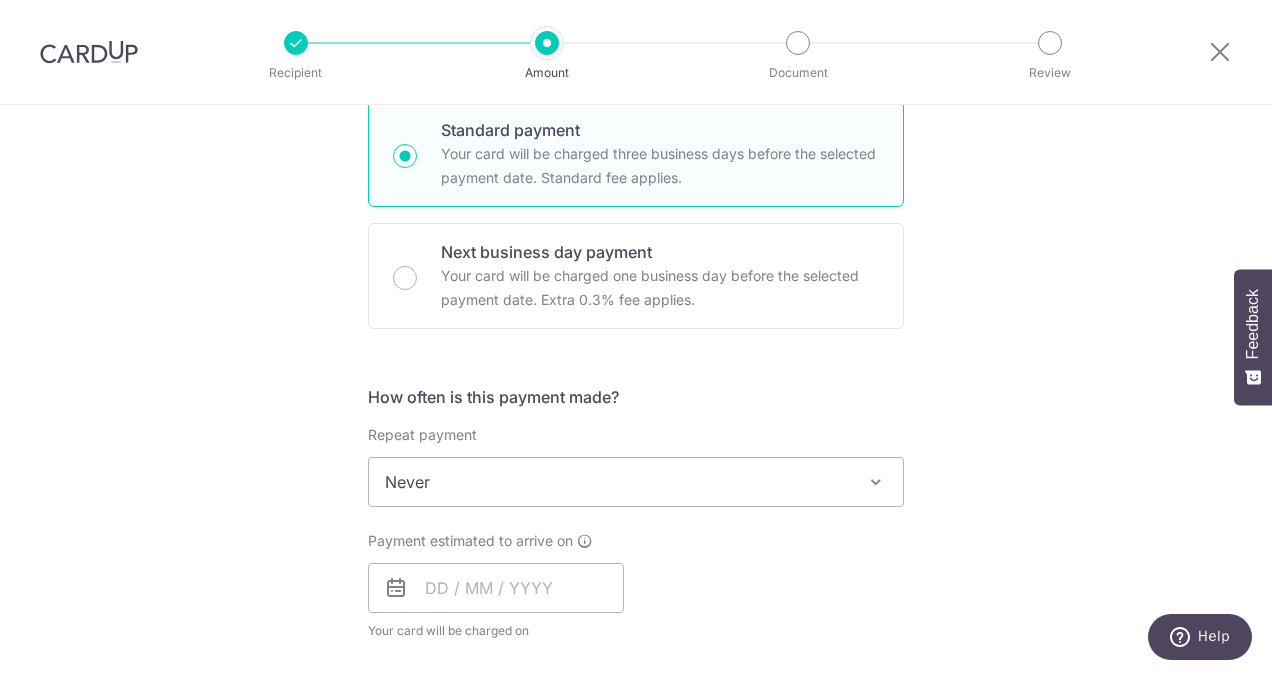 scroll, scrollTop: 500, scrollLeft: 0, axis: vertical 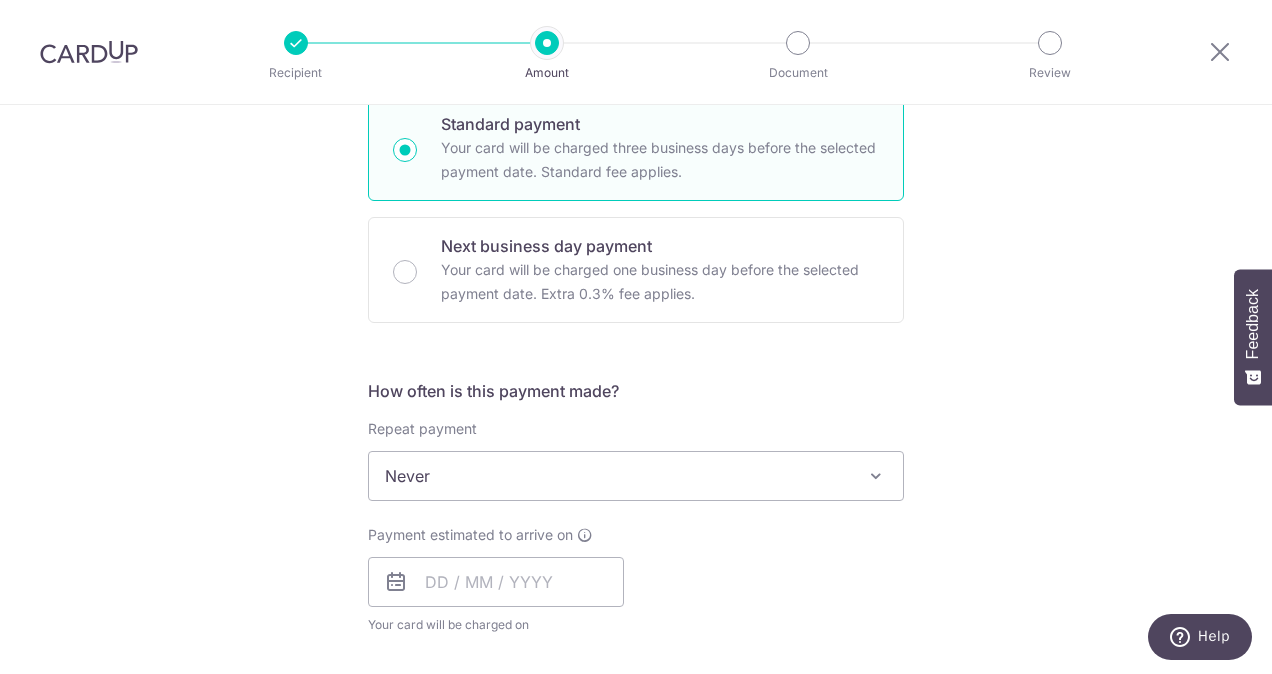 click on "Never" at bounding box center (636, 476) 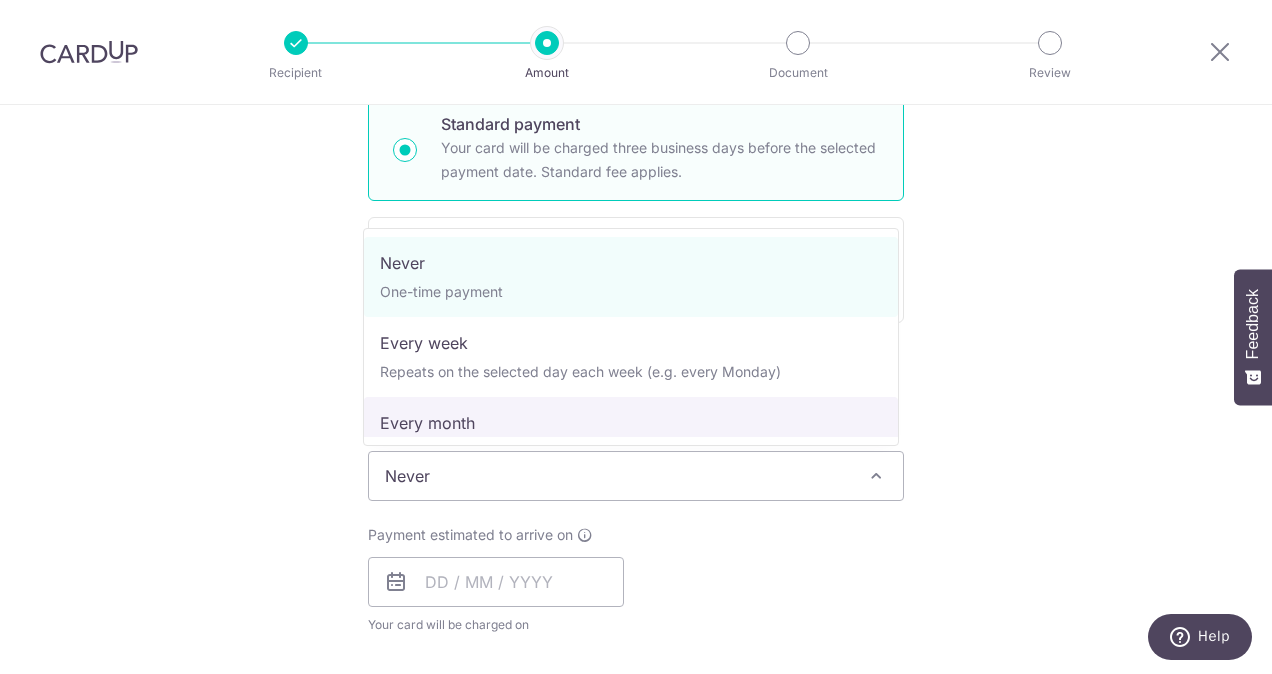 select on "3" 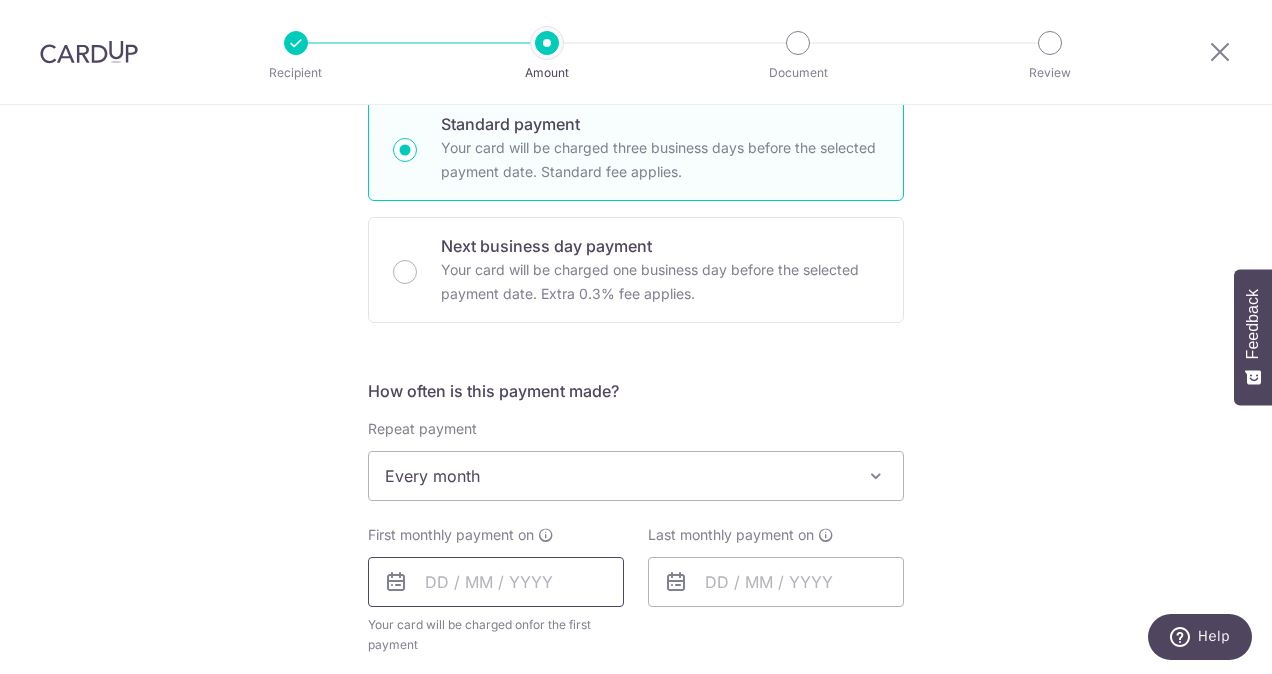 click at bounding box center [496, 582] 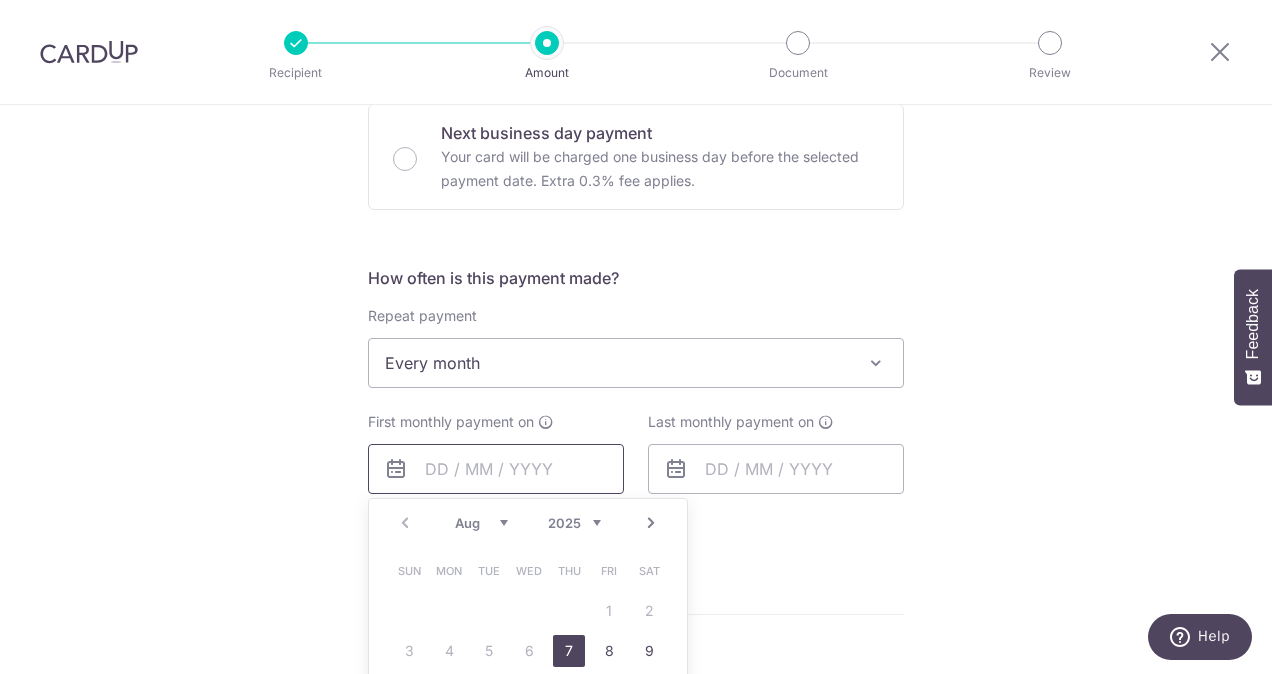 scroll, scrollTop: 700, scrollLeft: 0, axis: vertical 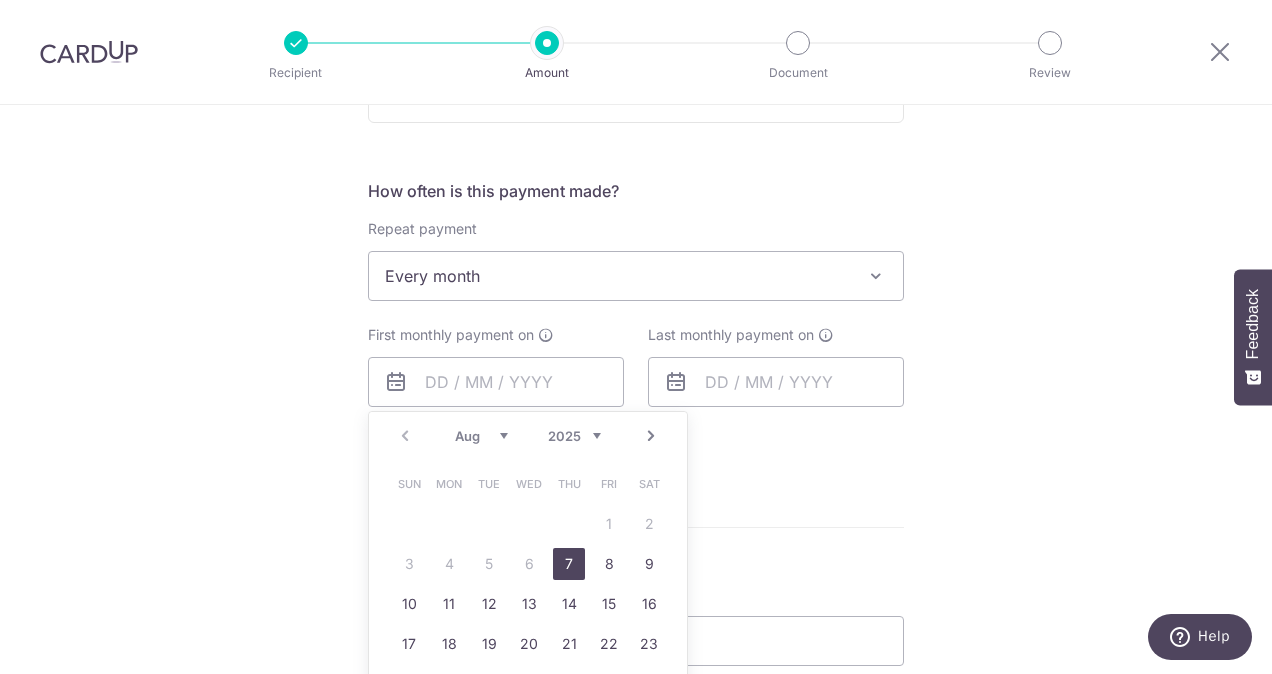 click on "7" at bounding box center [569, 564] 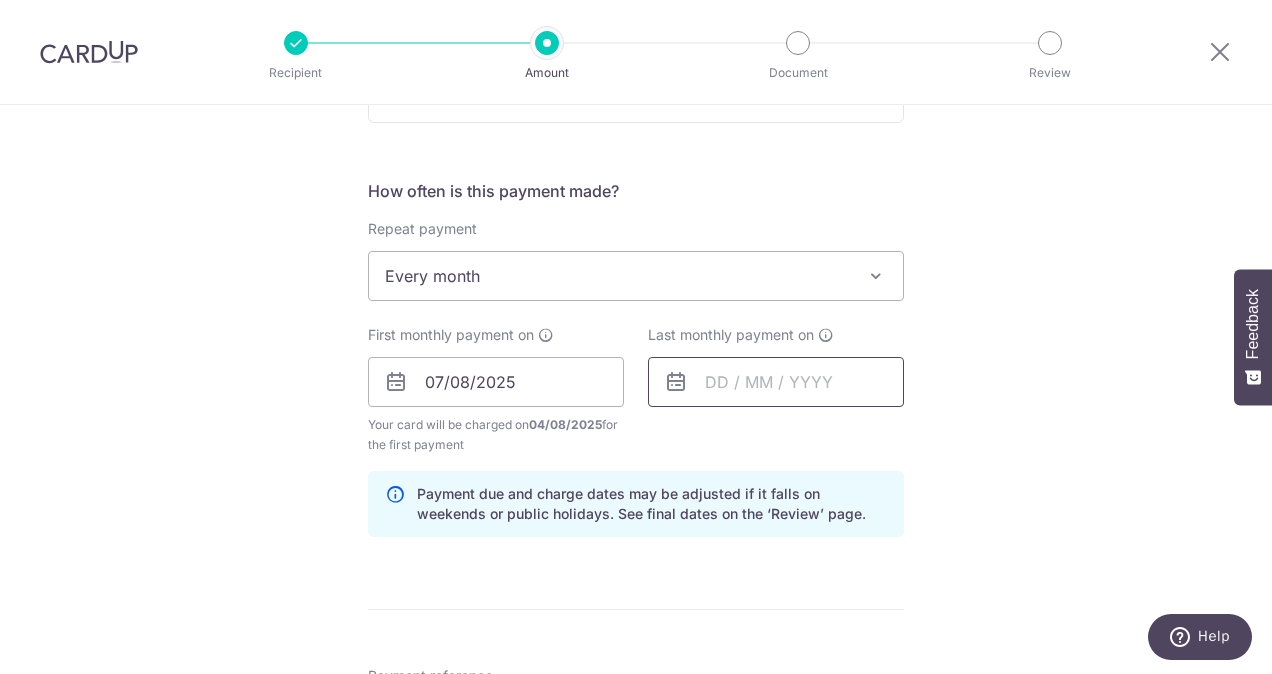 click at bounding box center [776, 382] 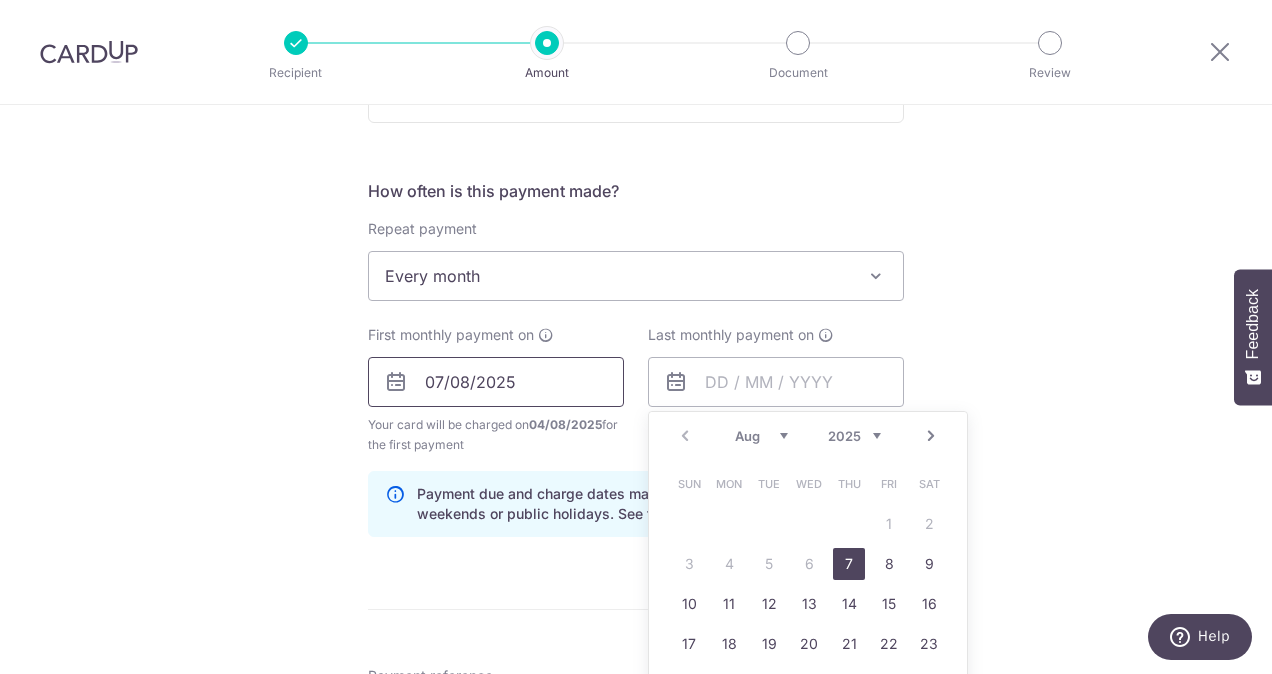 click on "07/08/2025" at bounding box center [496, 382] 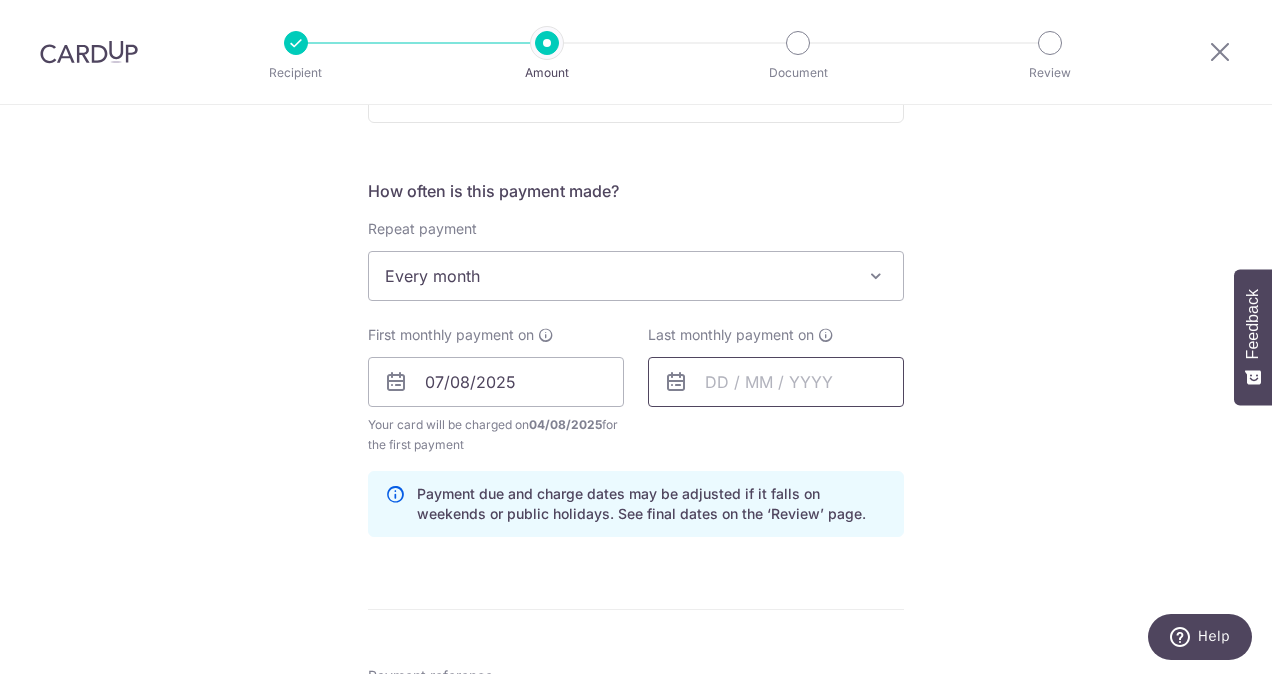 click at bounding box center [776, 382] 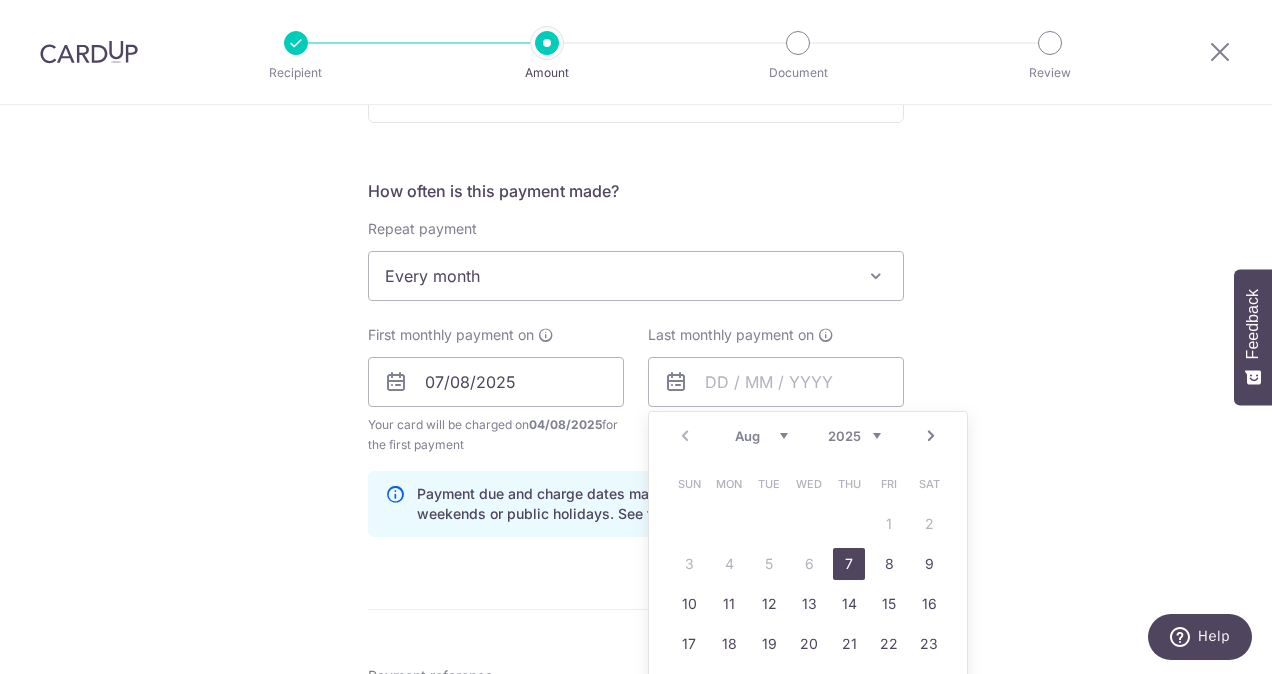 click on "Aug Sep Oct Nov Dec" at bounding box center [761, 436] 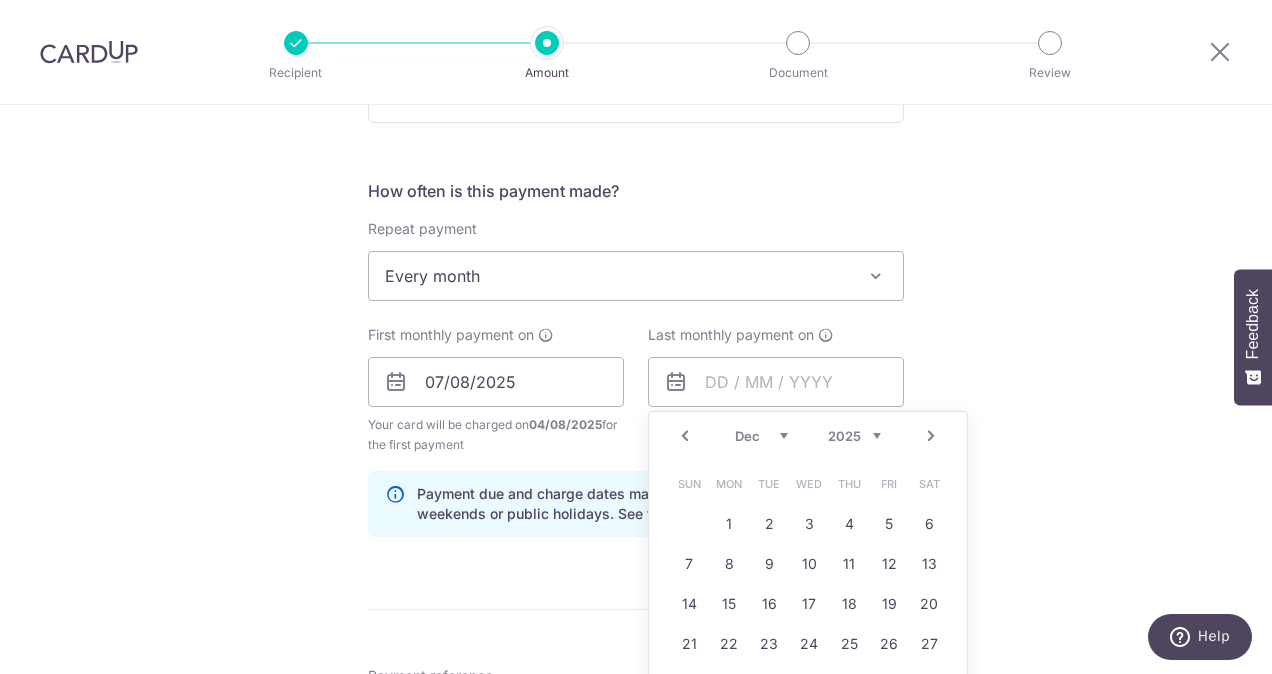 click on "Prev Next Aug Sep Oct Nov Dec 2025 2026 2027 2028 2029 2030 2031 2032 2033 2034 2035" at bounding box center (808, 436) 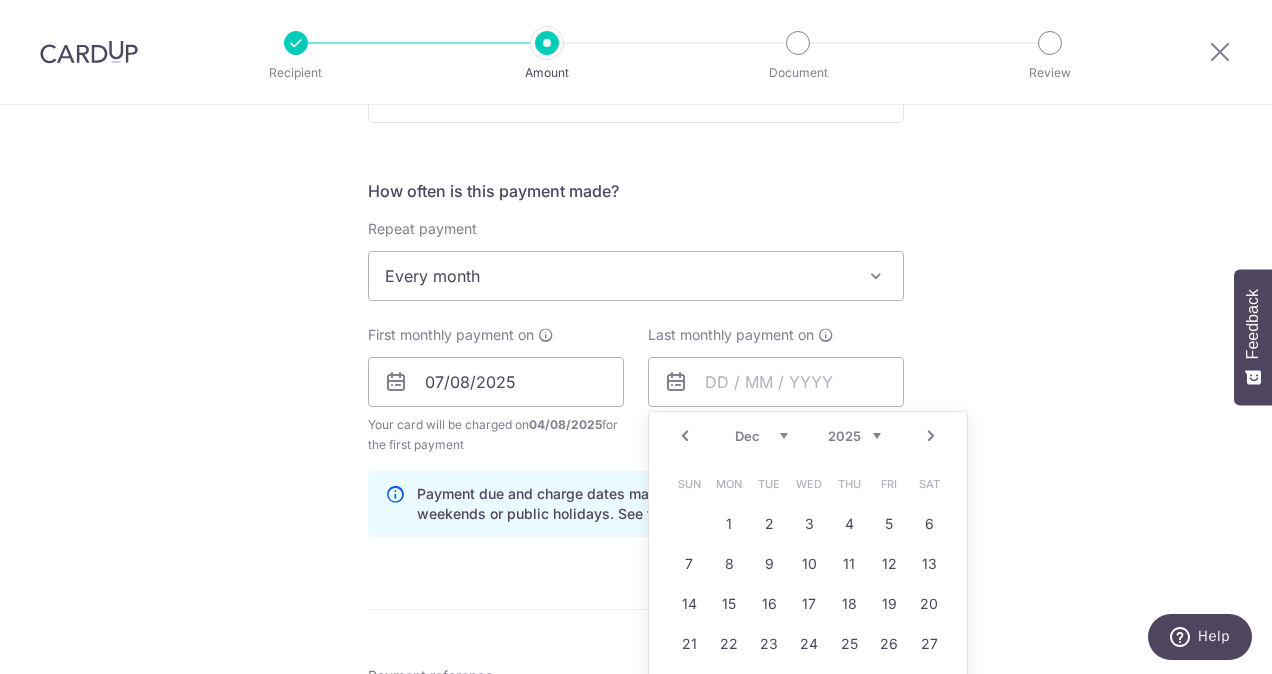 click on "2025 2026 2027 2028 2029 2030 2031 2032 2033 2034 2035" at bounding box center (854, 436) 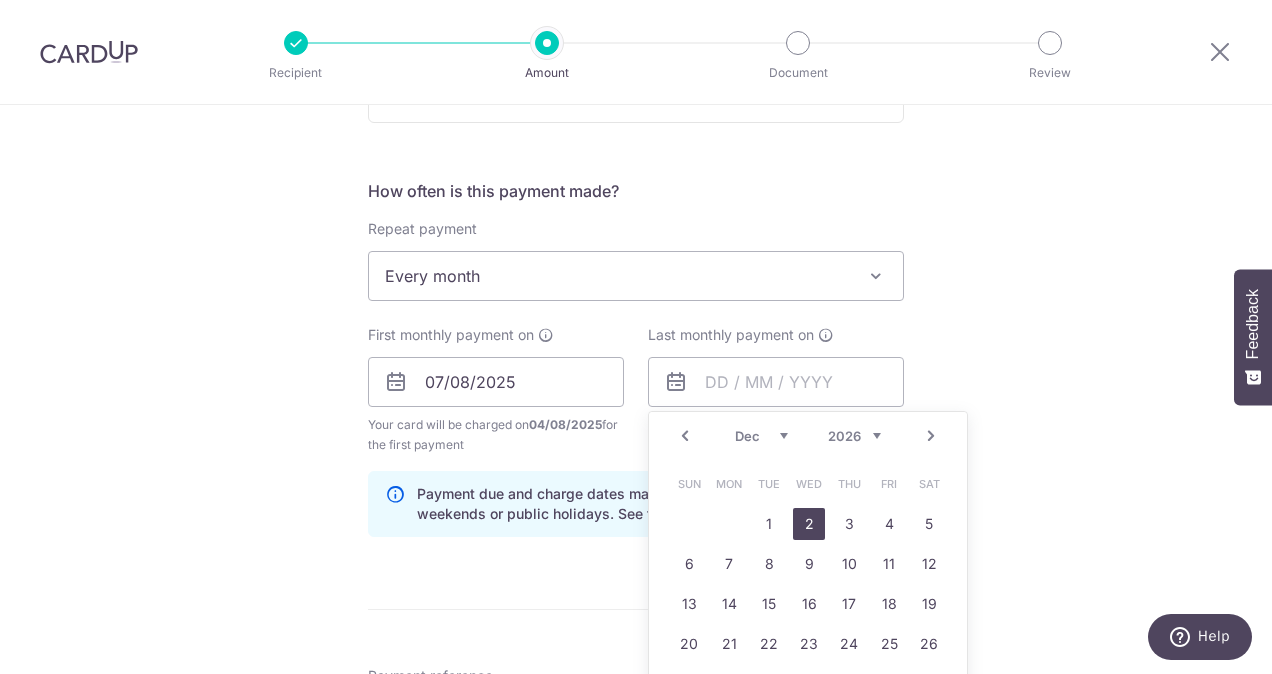 click on "2" at bounding box center (809, 524) 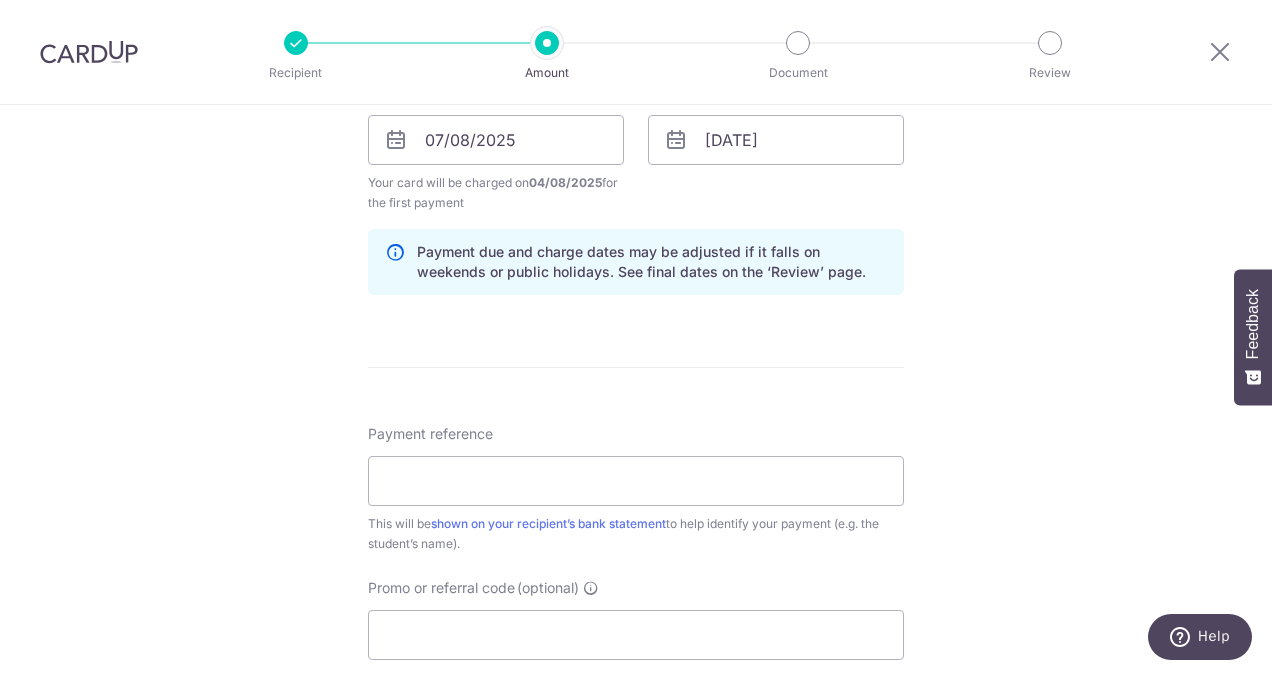 scroll, scrollTop: 1000, scrollLeft: 0, axis: vertical 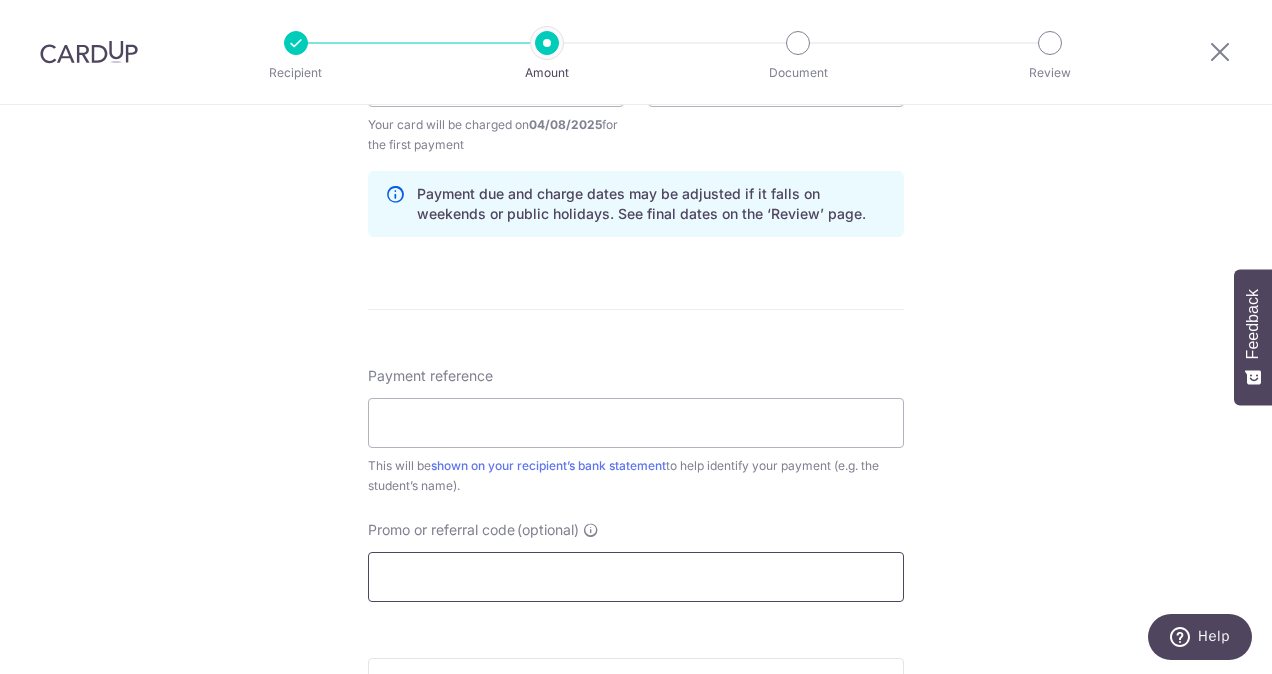 drag, startPoint x: 526, startPoint y: 560, endPoint x: 540, endPoint y: 549, distance: 17.804493 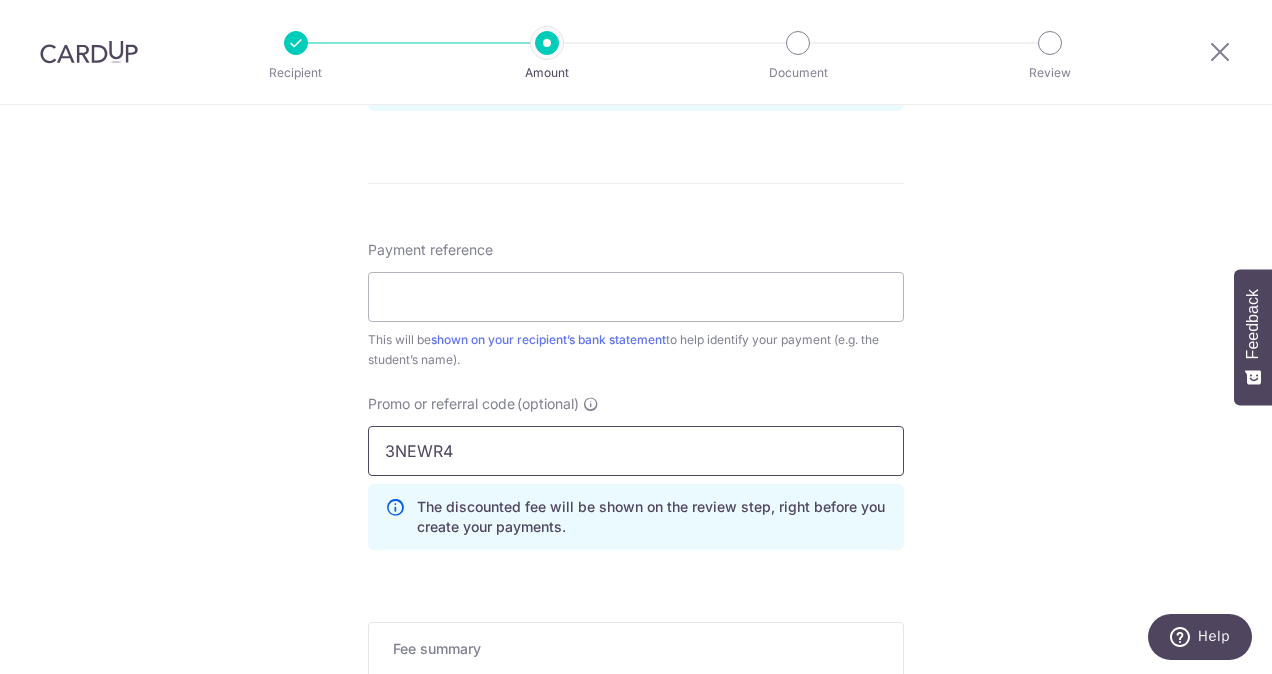 scroll, scrollTop: 1200, scrollLeft: 0, axis: vertical 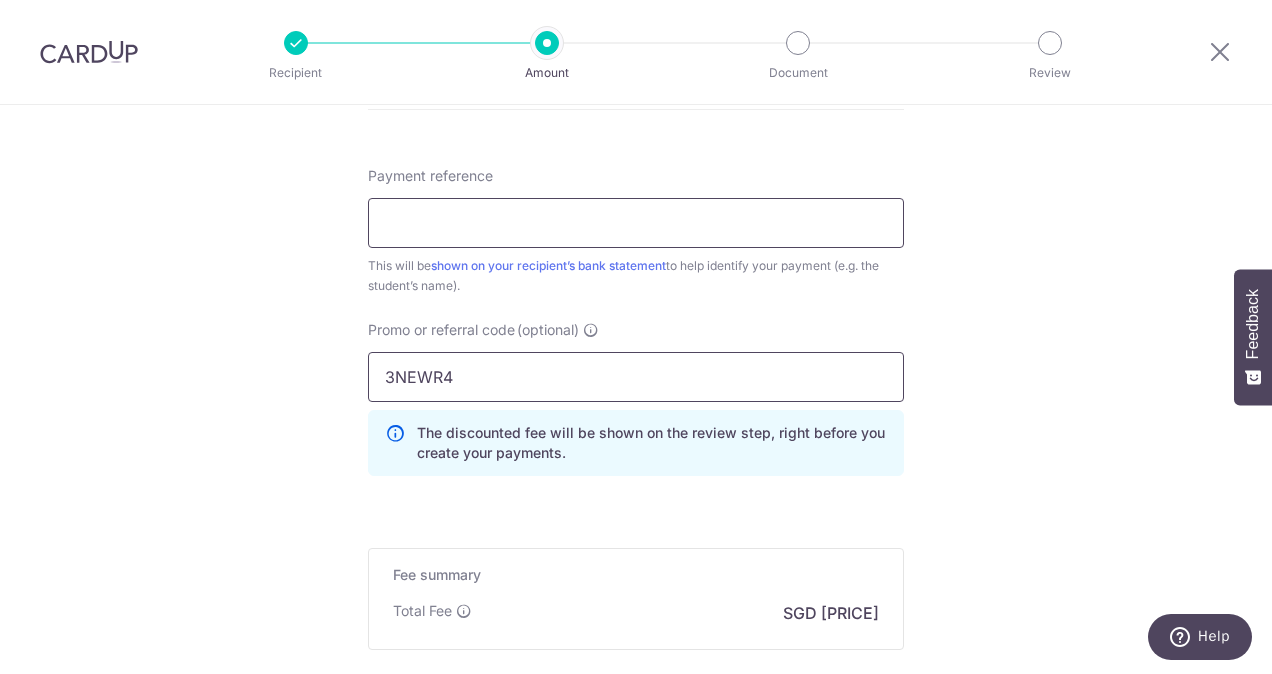 type on "3NEWR4" 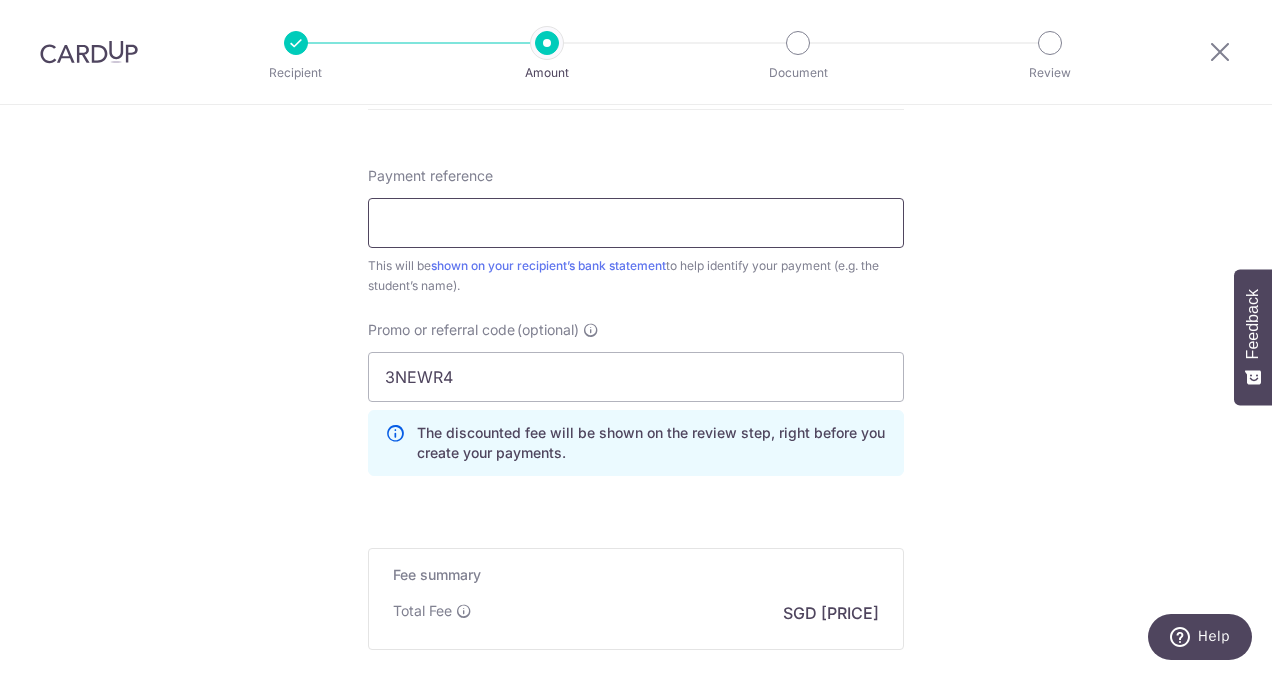 click on "Payment reference" at bounding box center (636, 223) 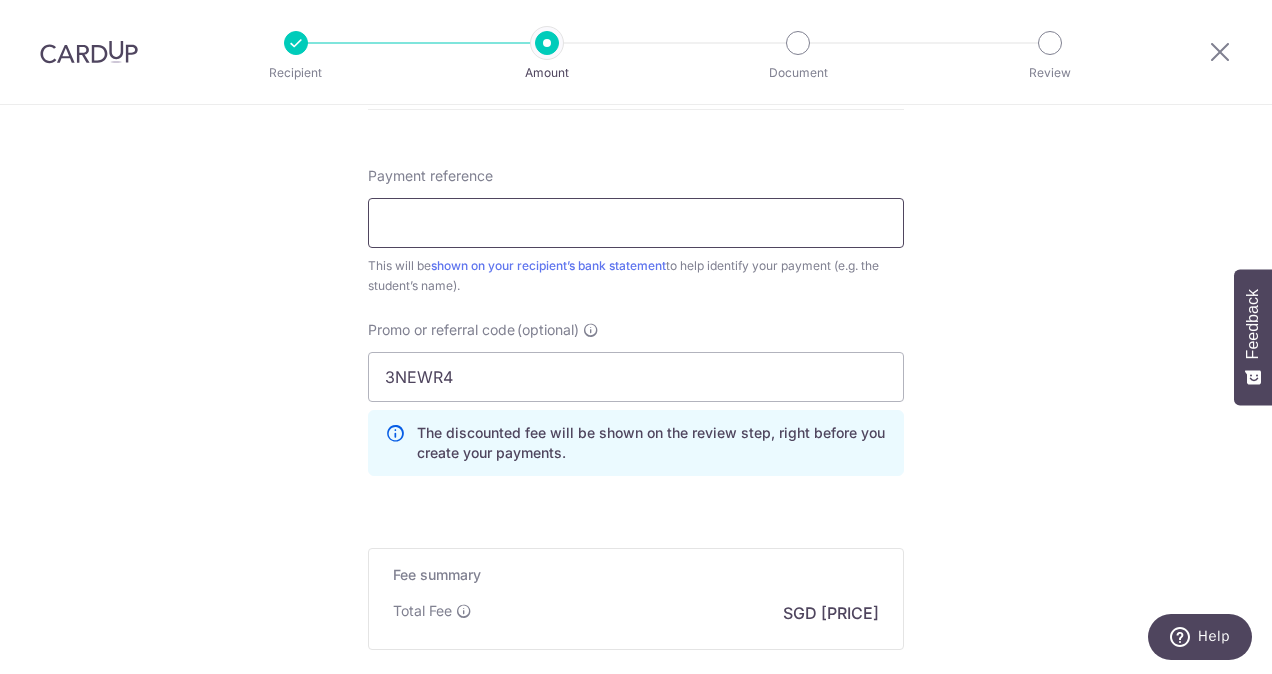 type on "WL Andrick Koh JE Shannon Koh" 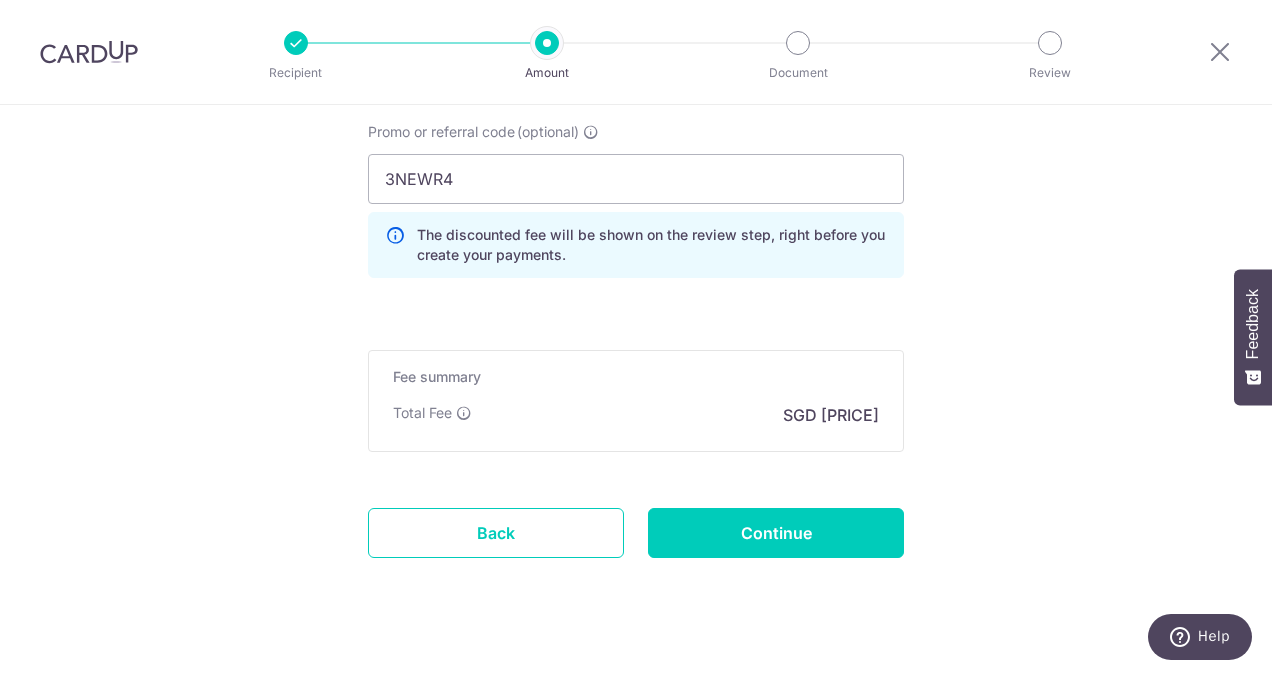scroll, scrollTop: 1400, scrollLeft: 0, axis: vertical 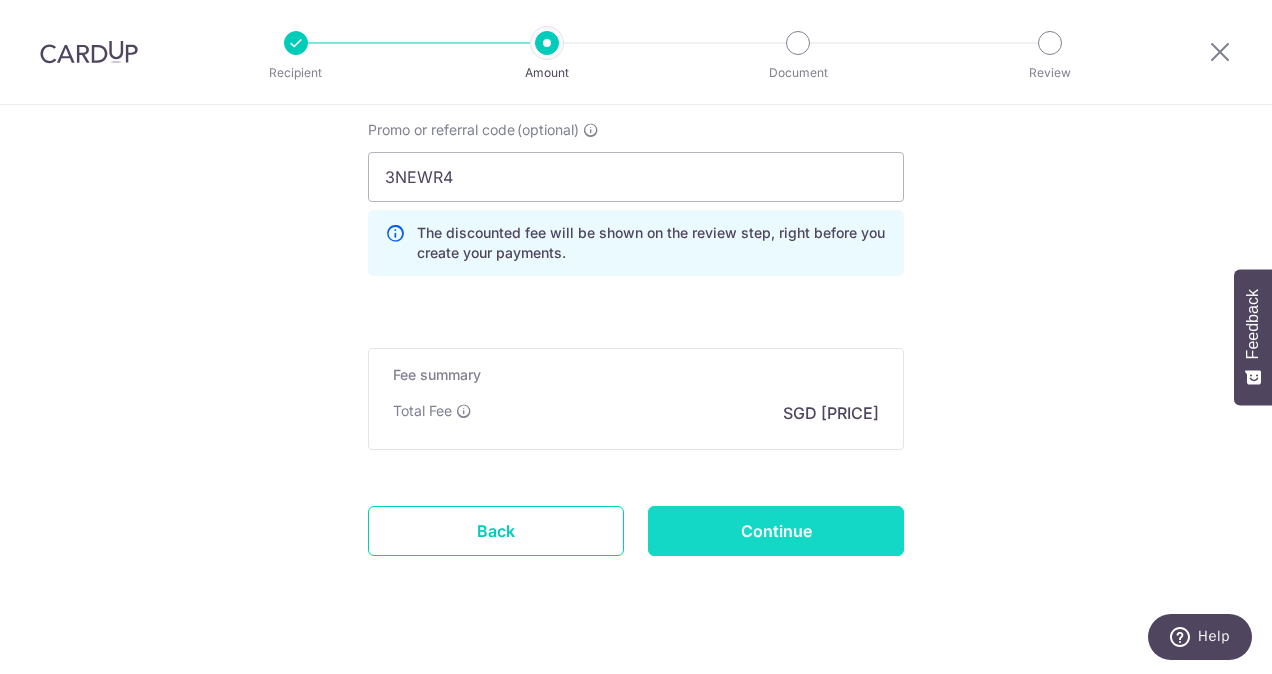 click on "Continue" at bounding box center (776, 531) 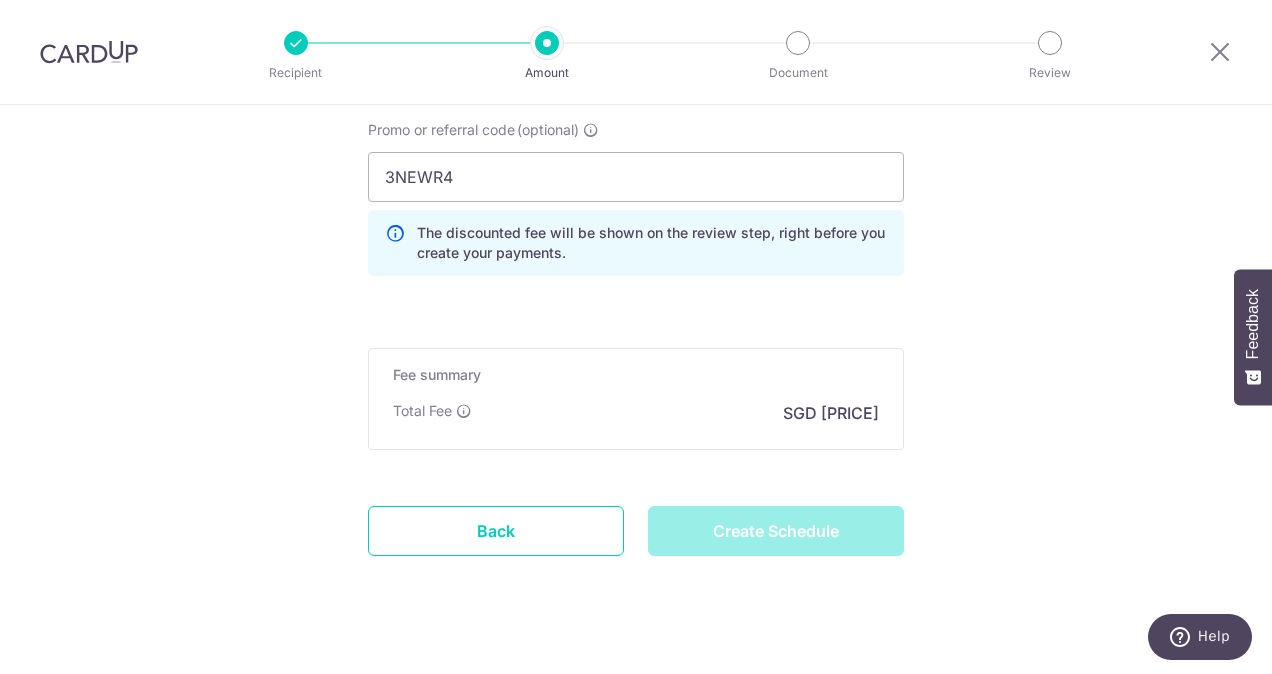 type on "Create Schedule" 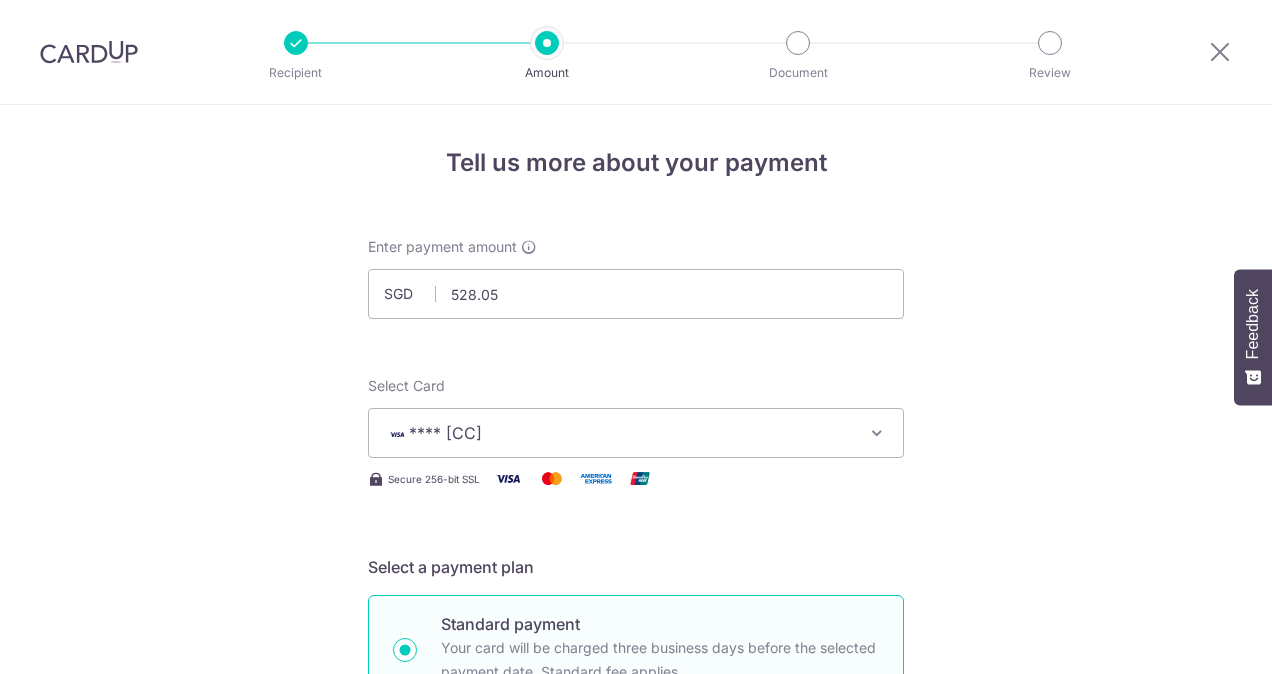 scroll, scrollTop: 0, scrollLeft: 0, axis: both 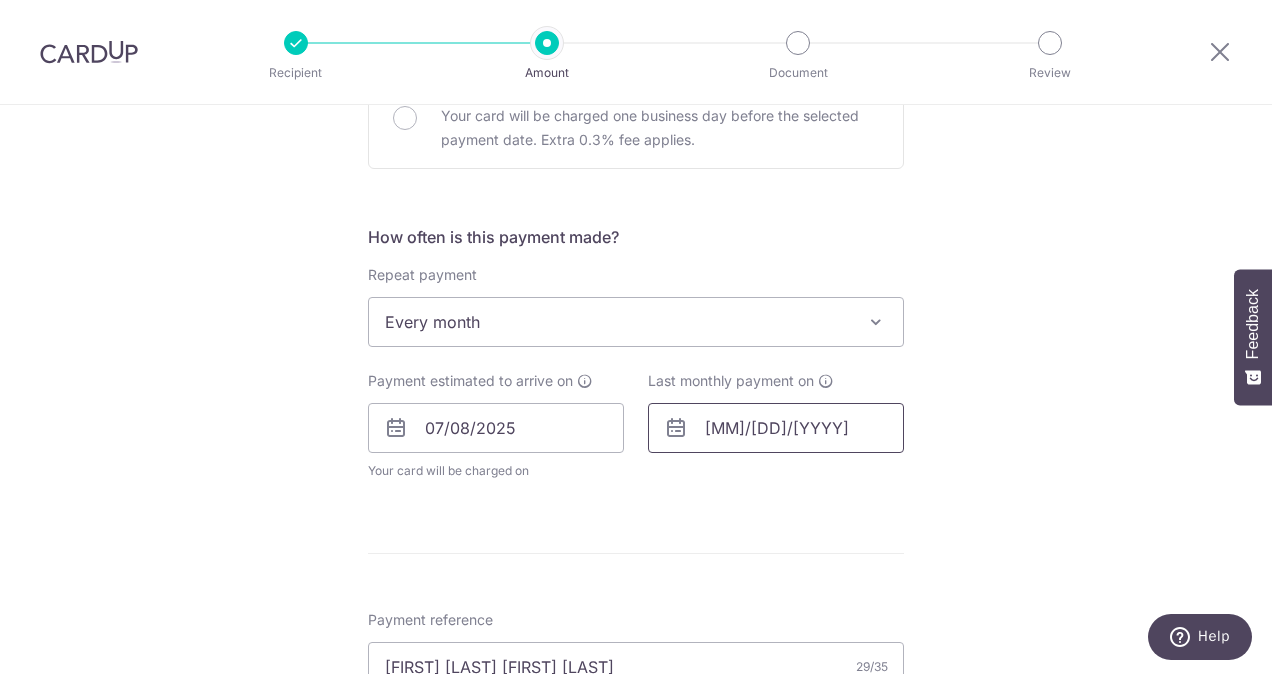 click on "02/12/2026" at bounding box center [776, 428] 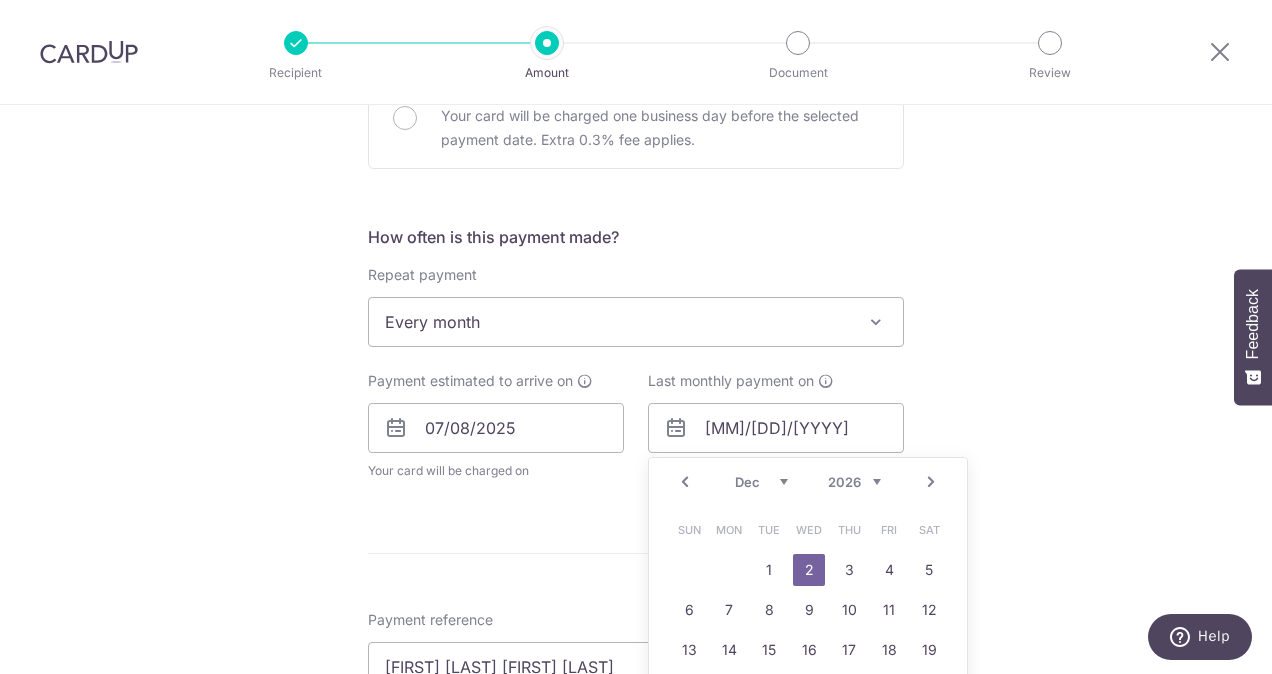 click on "2025 2026 2027 2028 2029 2030 2031 2032 2033 2034 2035" at bounding box center [854, 482] 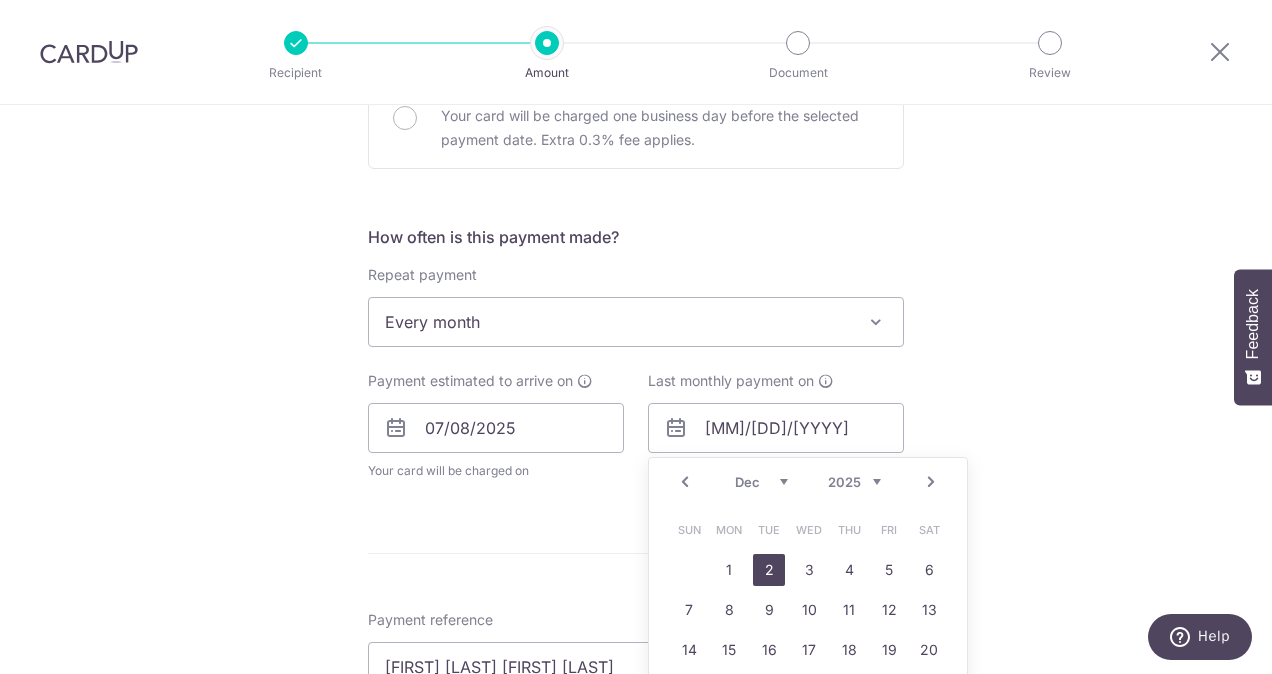 click on "2" at bounding box center (769, 570) 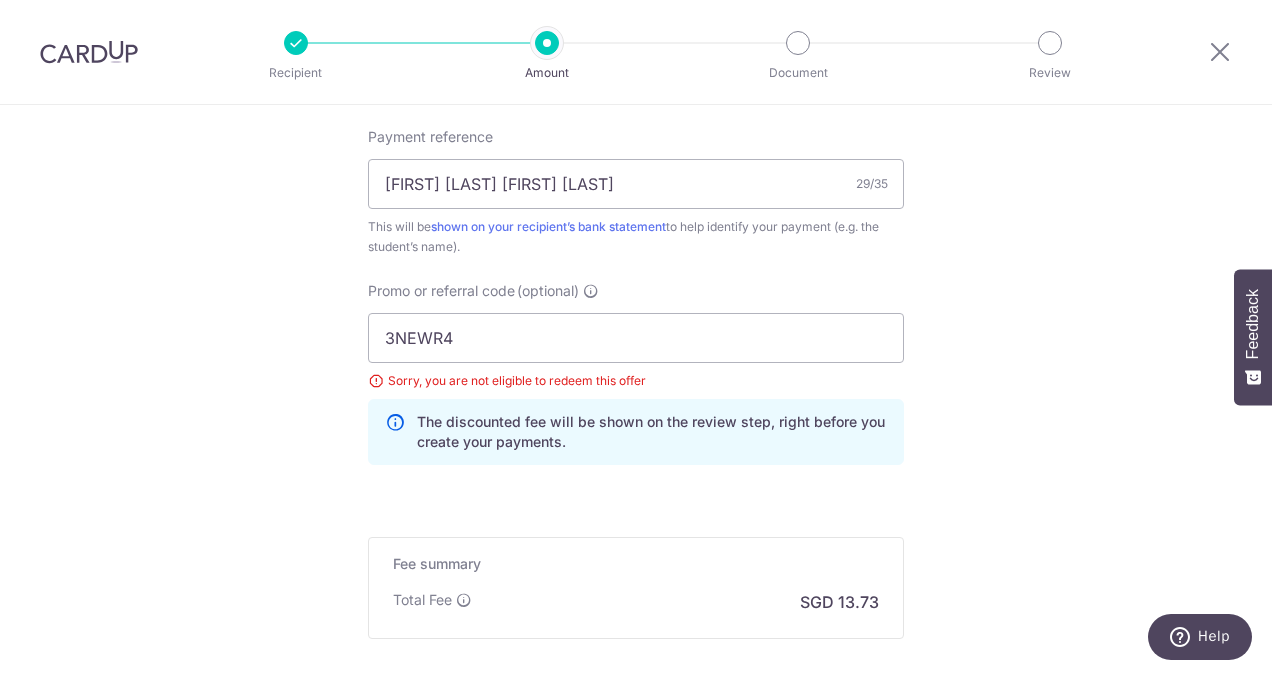 scroll, scrollTop: 1434, scrollLeft: 0, axis: vertical 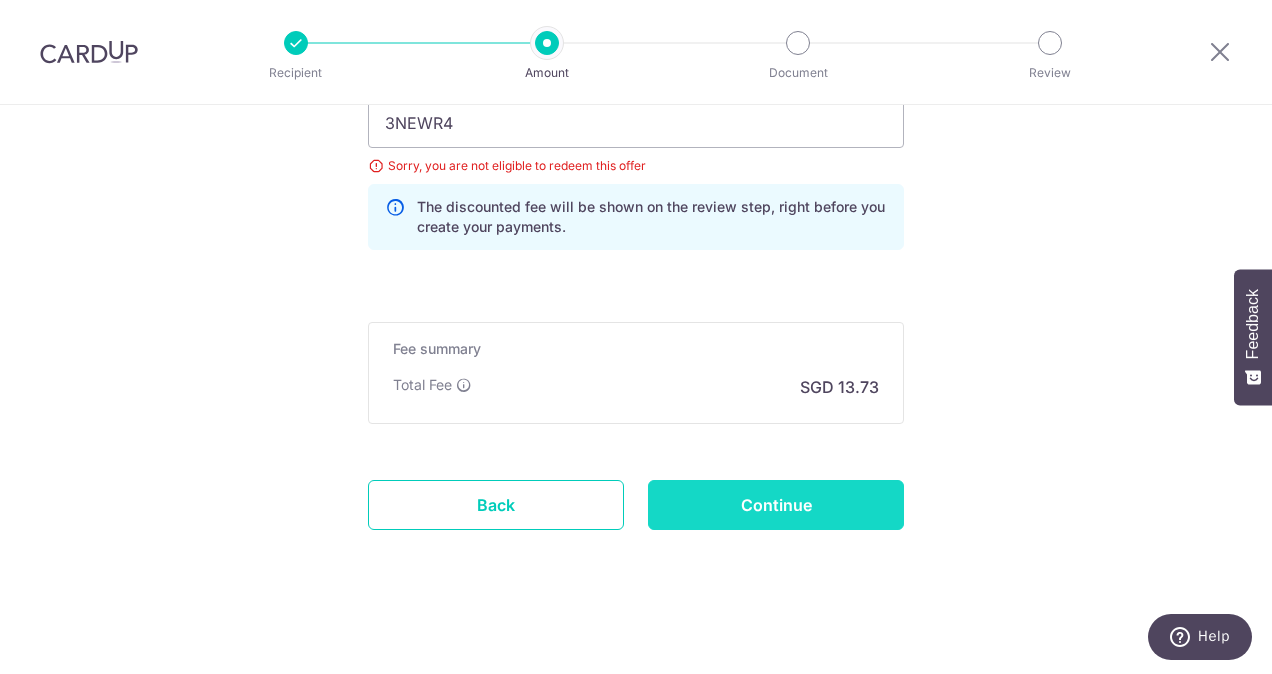 click on "Continue" at bounding box center (776, 505) 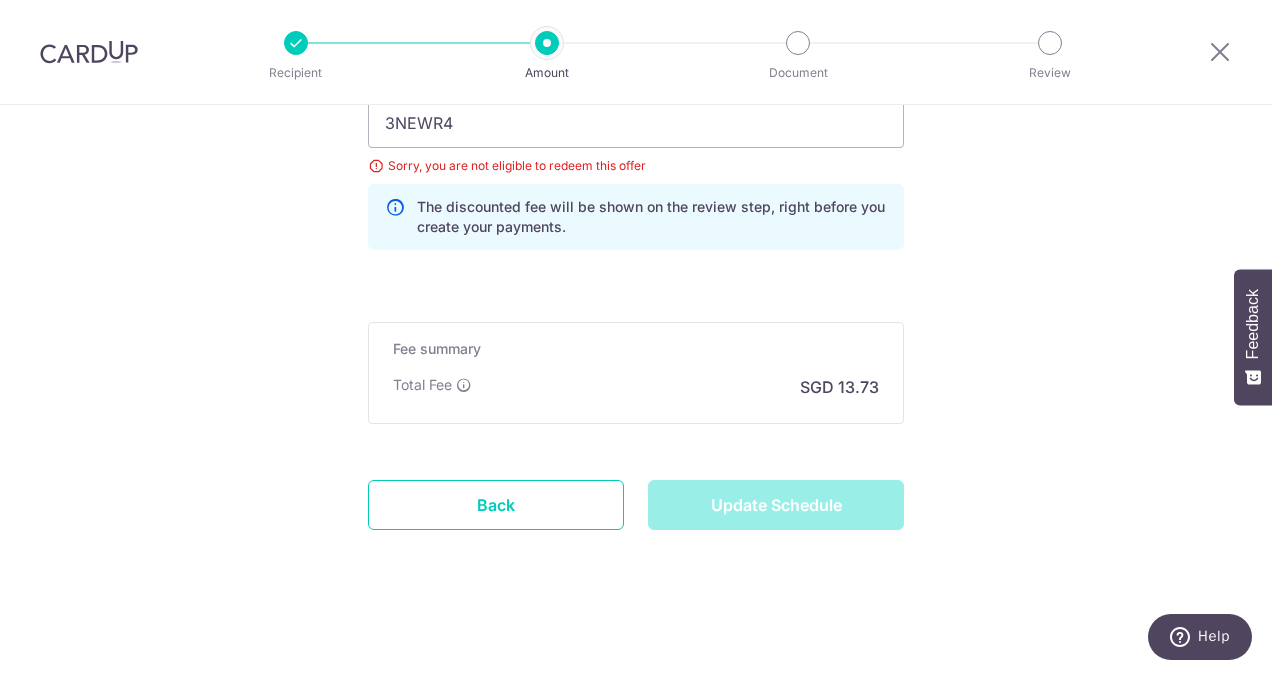 type on "Update Schedule" 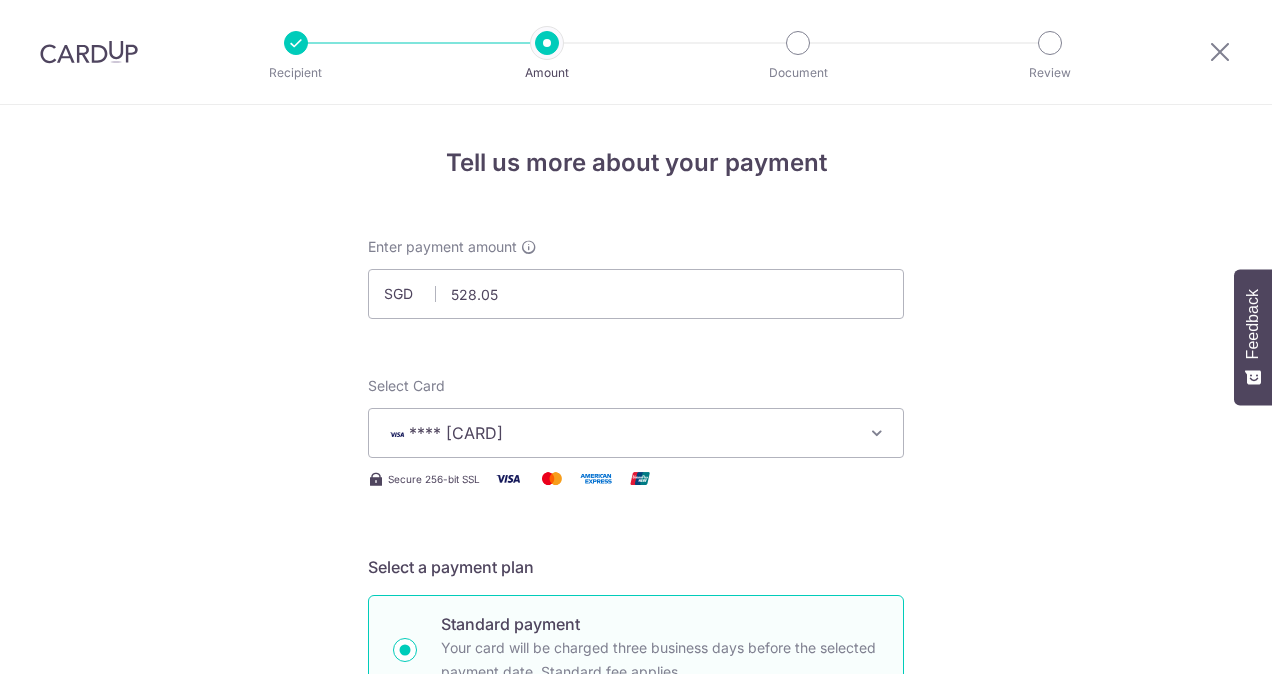 scroll, scrollTop: 0, scrollLeft: 0, axis: both 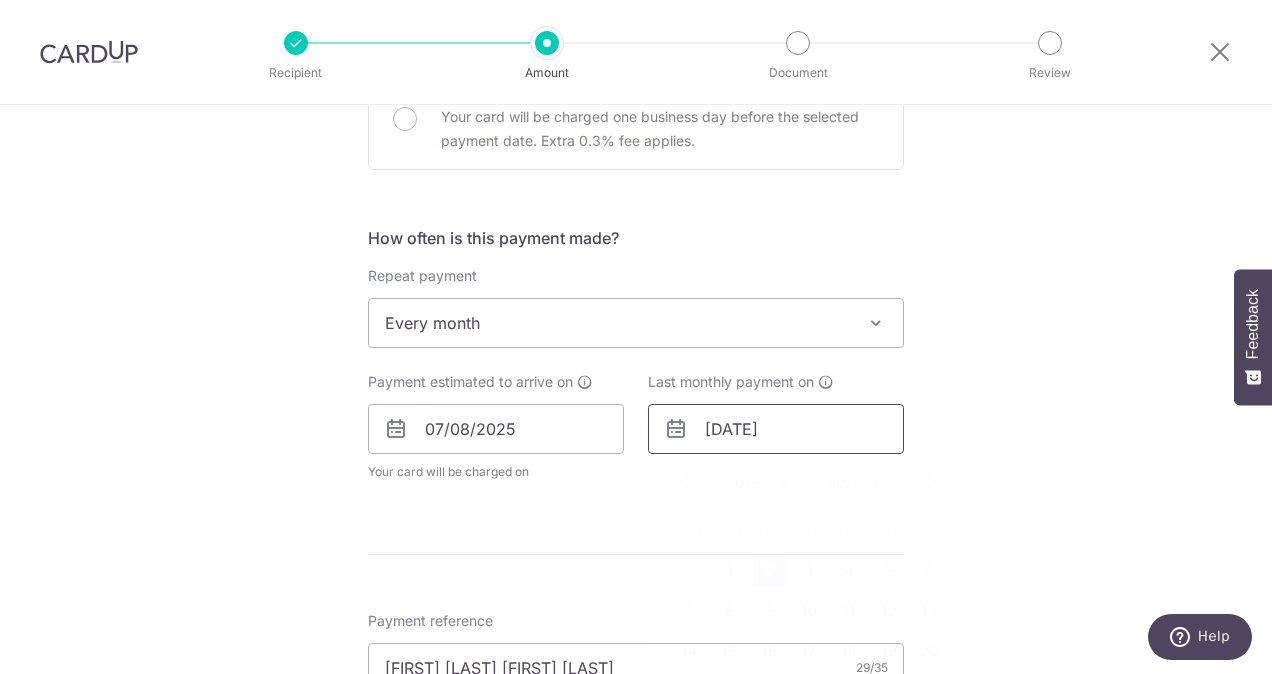 click on "[DATE]" at bounding box center (776, 429) 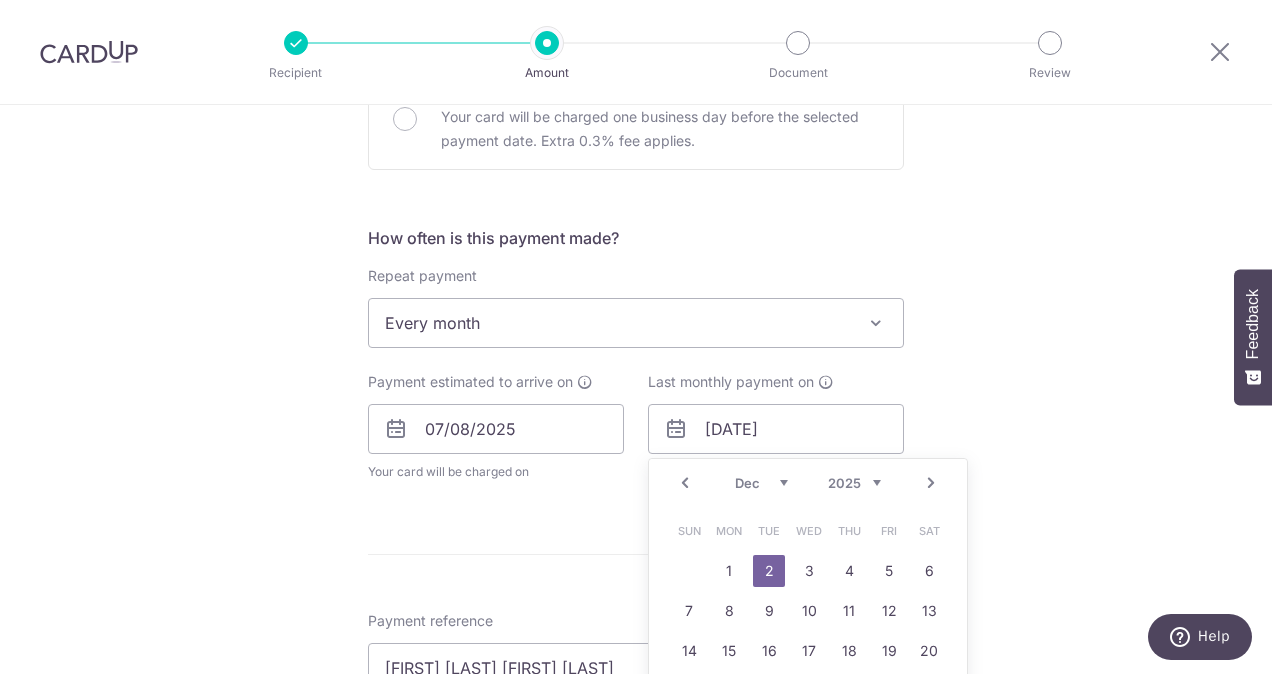 click on "Aug Sep Oct Nov Dec" at bounding box center [761, 483] 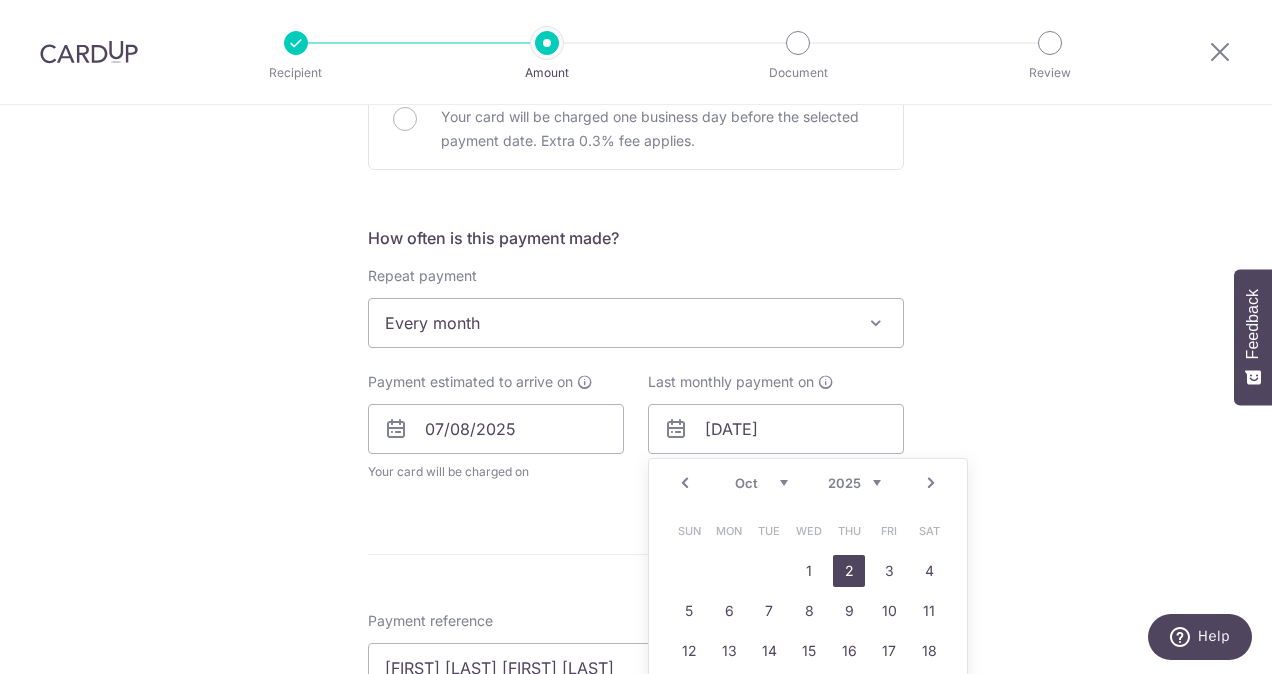 click on "2" at bounding box center [849, 571] 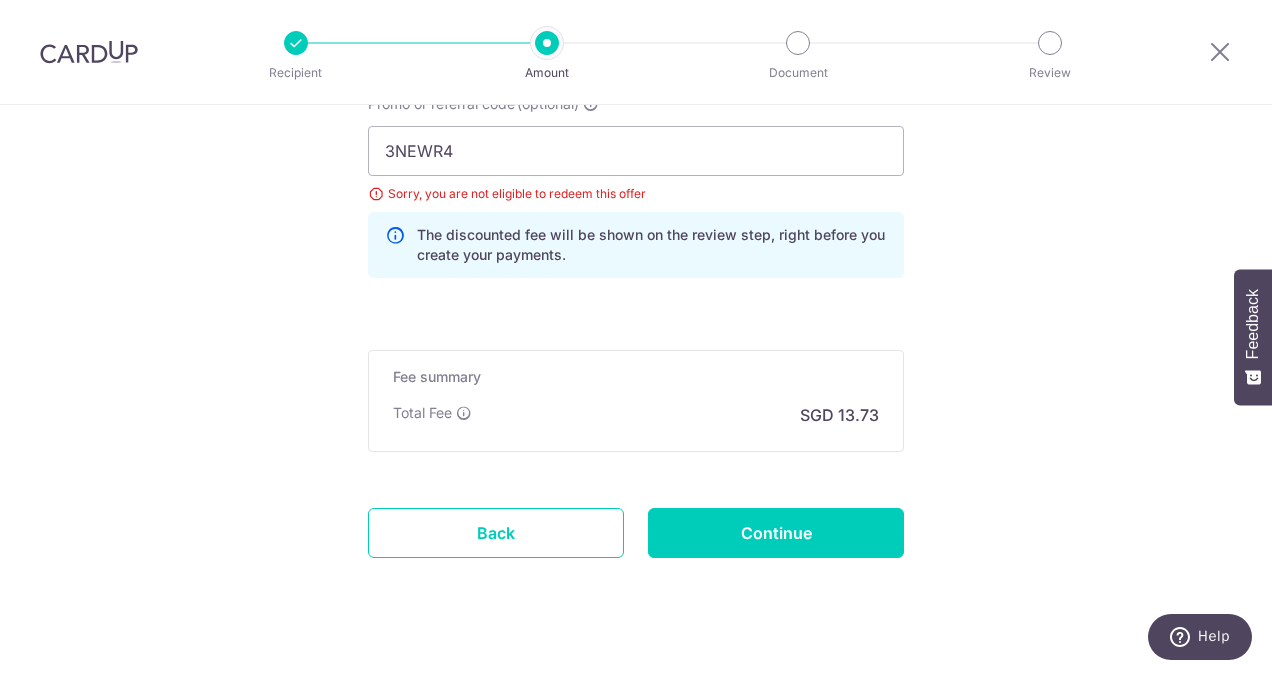 scroll, scrollTop: 1434, scrollLeft: 0, axis: vertical 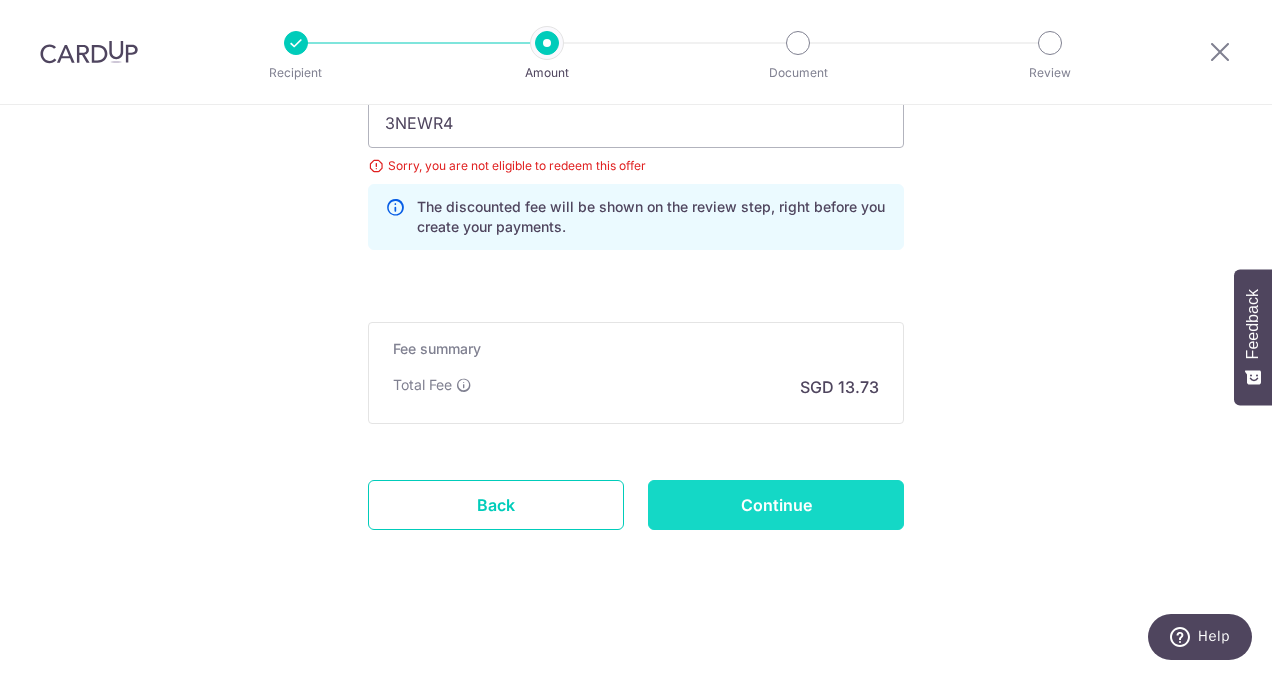 click on "Continue" at bounding box center (776, 505) 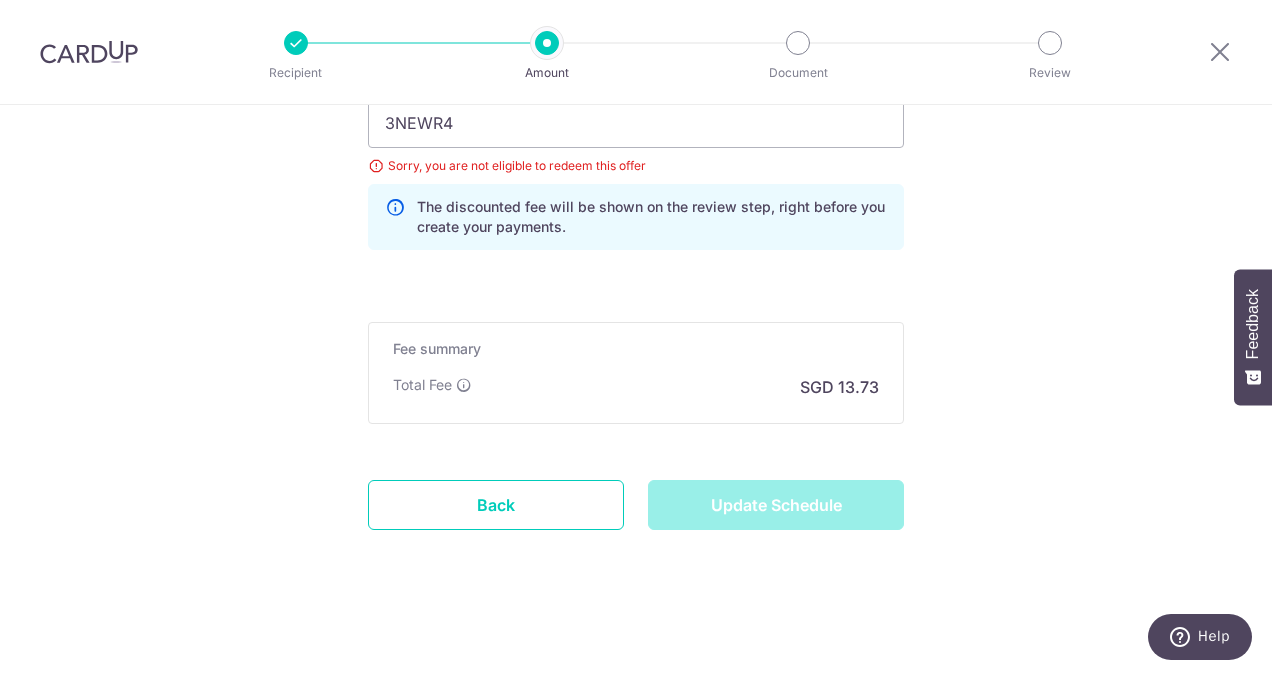type on "Update Schedule" 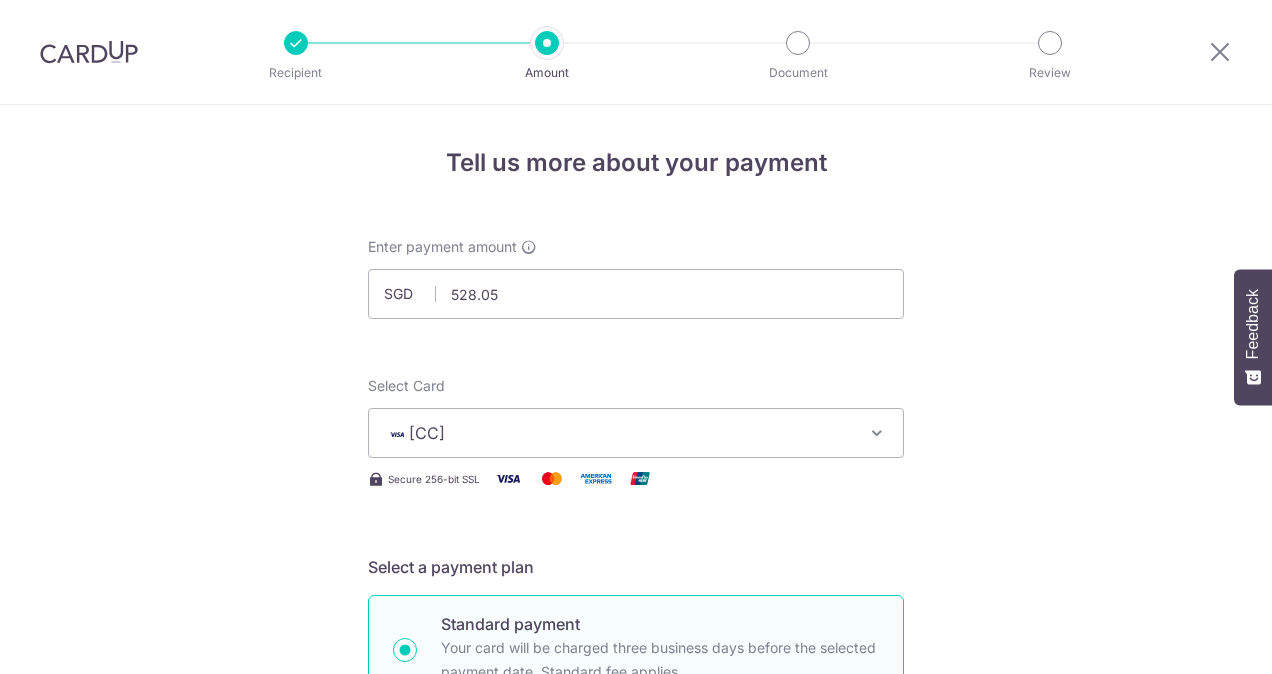 scroll, scrollTop: 0, scrollLeft: 0, axis: both 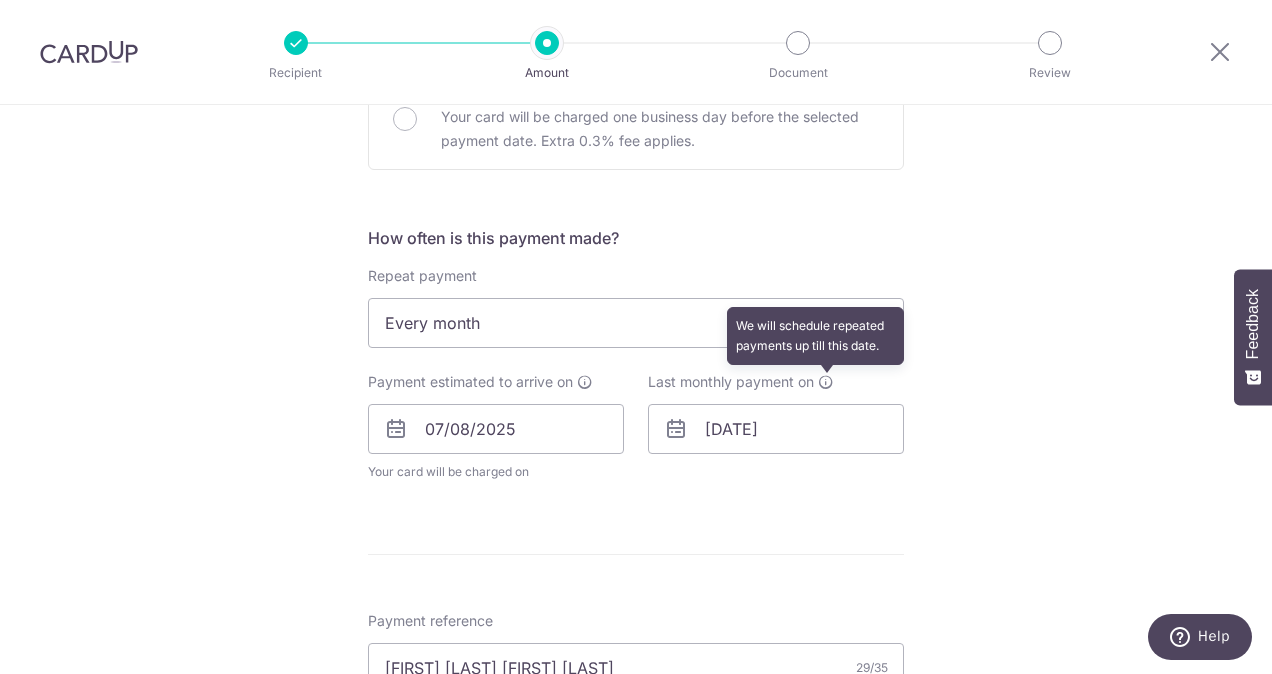 click at bounding box center (826, 382) 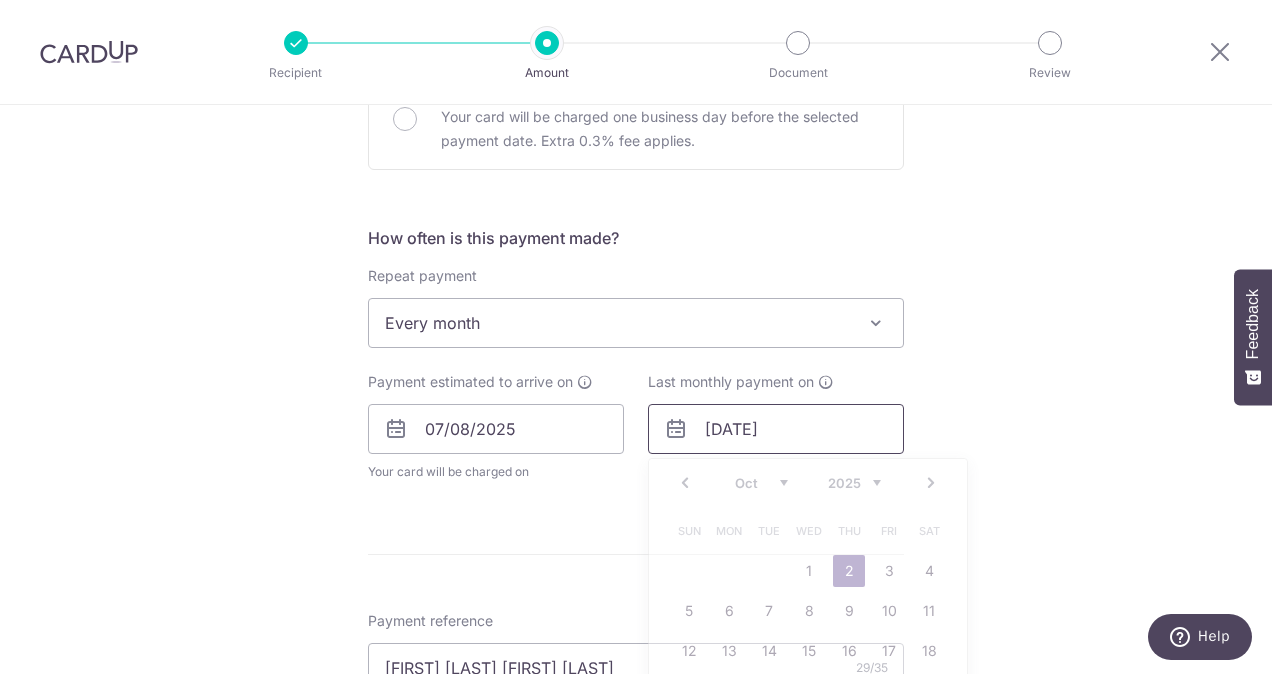 click on "02/10/2025" at bounding box center (776, 429) 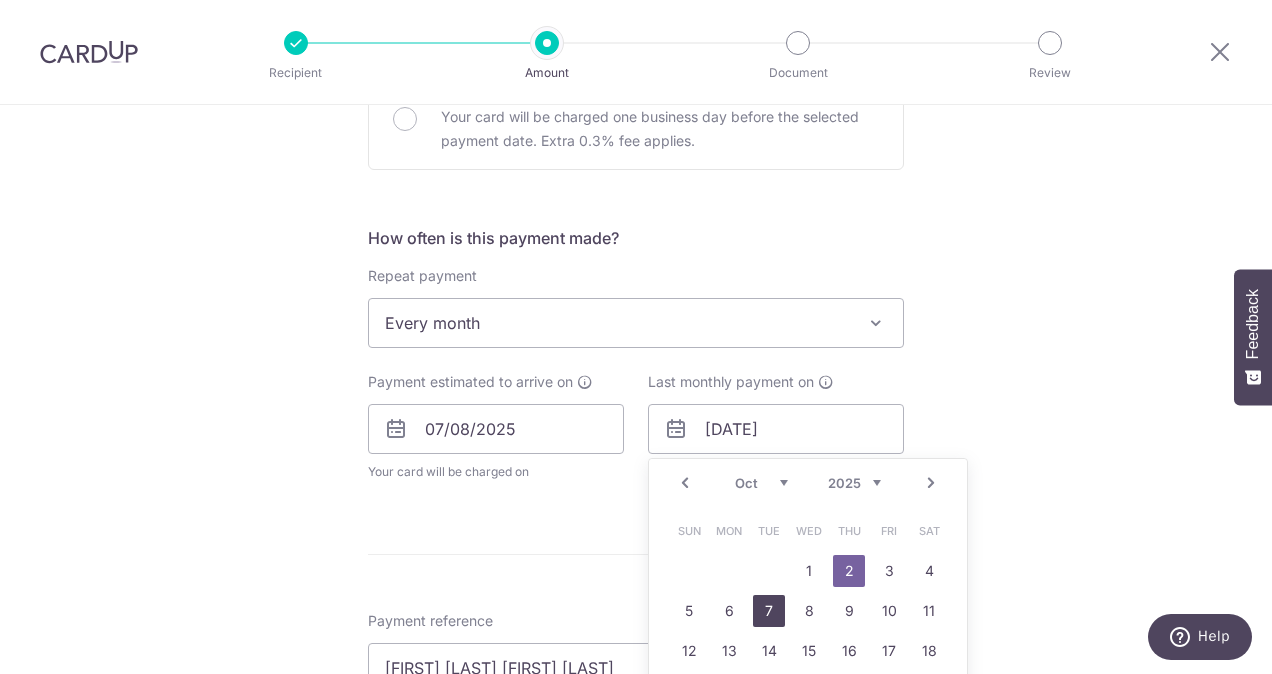 click on "7" at bounding box center (769, 611) 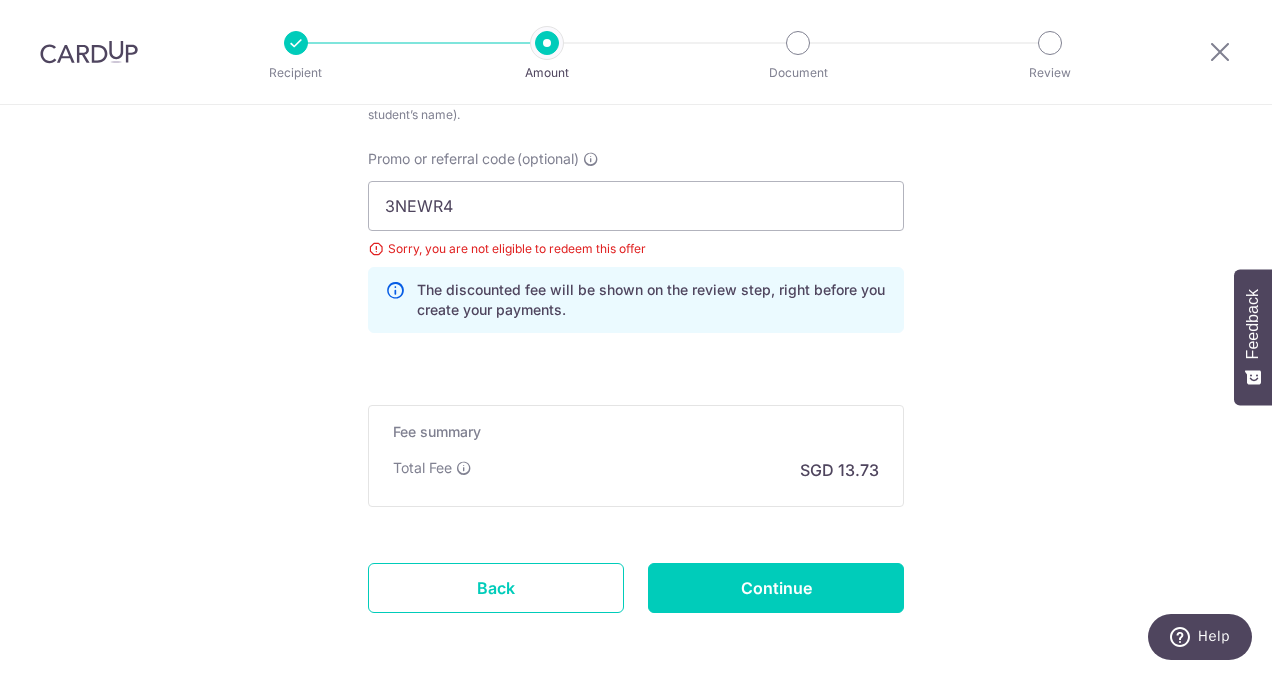 scroll, scrollTop: 1353, scrollLeft: 0, axis: vertical 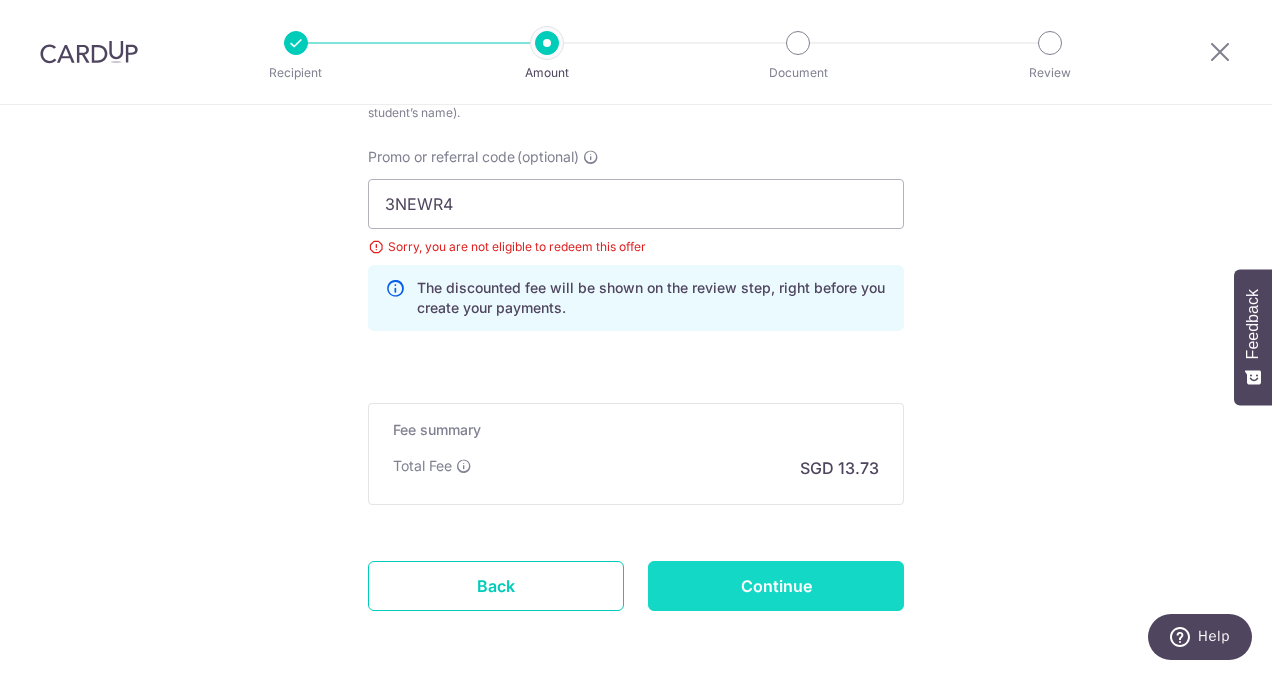 click on "Continue" at bounding box center [776, 586] 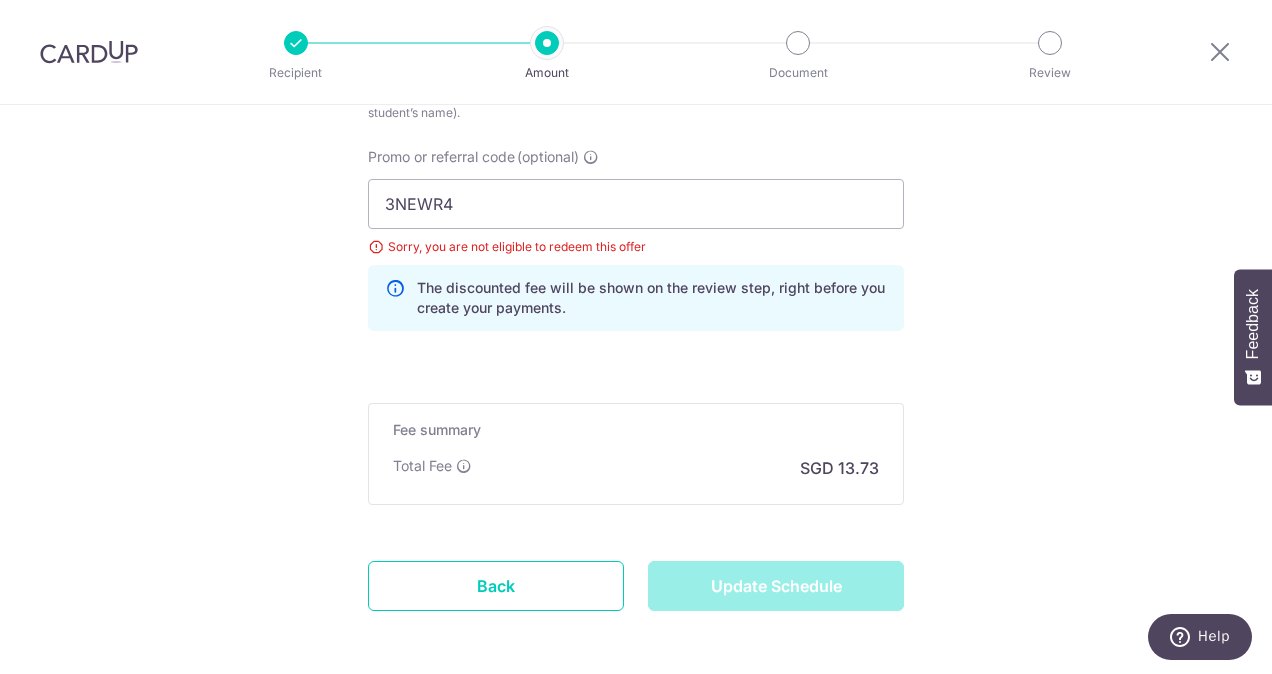type on "Update Schedule" 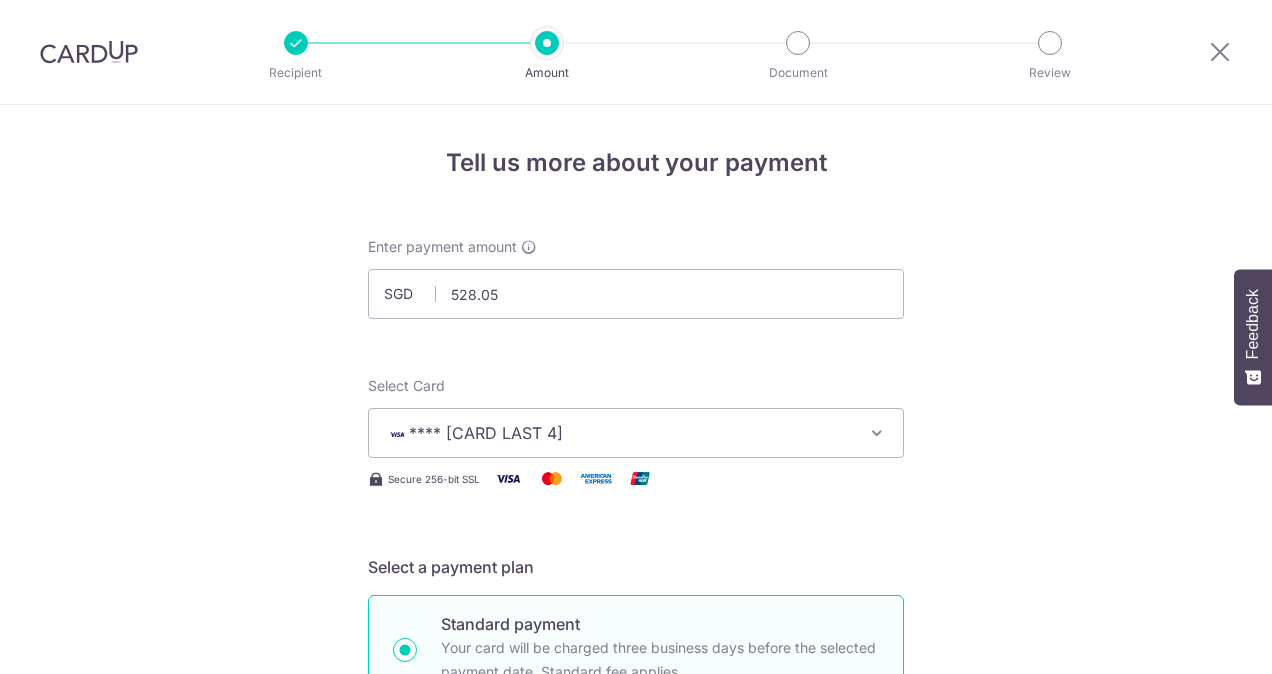 scroll, scrollTop: 0, scrollLeft: 0, axis: both 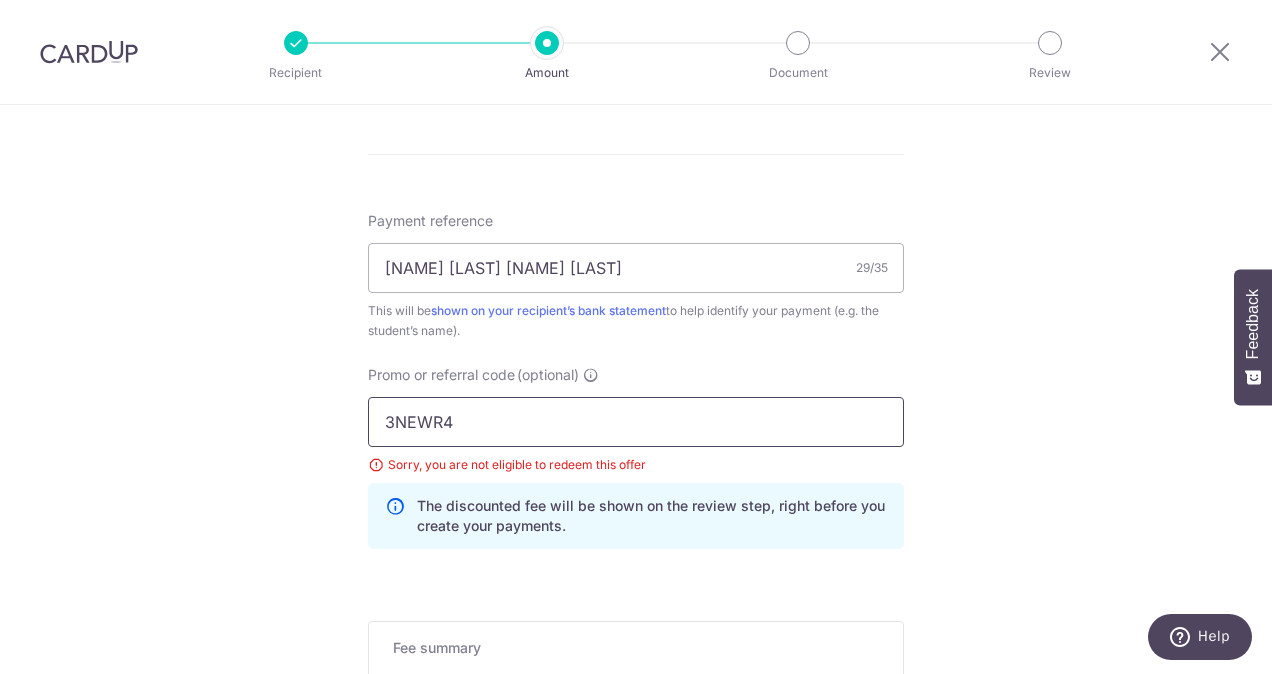 drag, startPoint x: 509, startPoint y: 430, endPoint x: 256, endPoint y: 373, distance: 259.34146 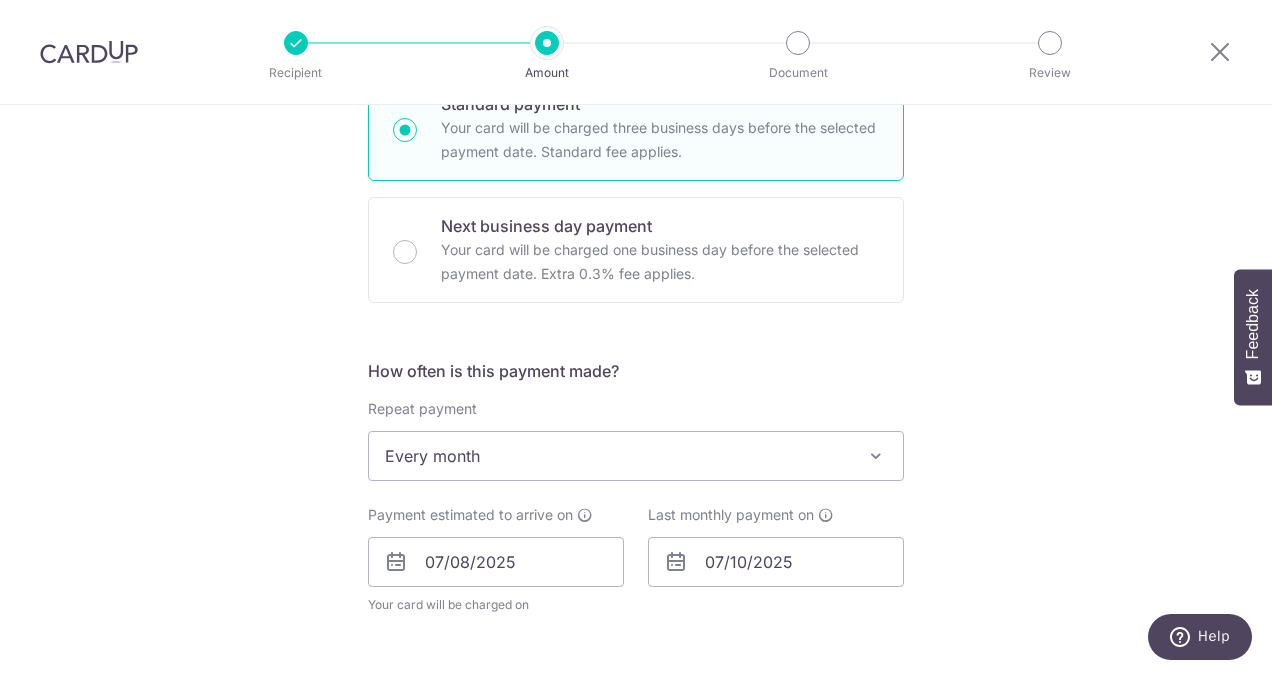 scroll, scrollTop: 553, scrollLeft: 0, axis: vertical 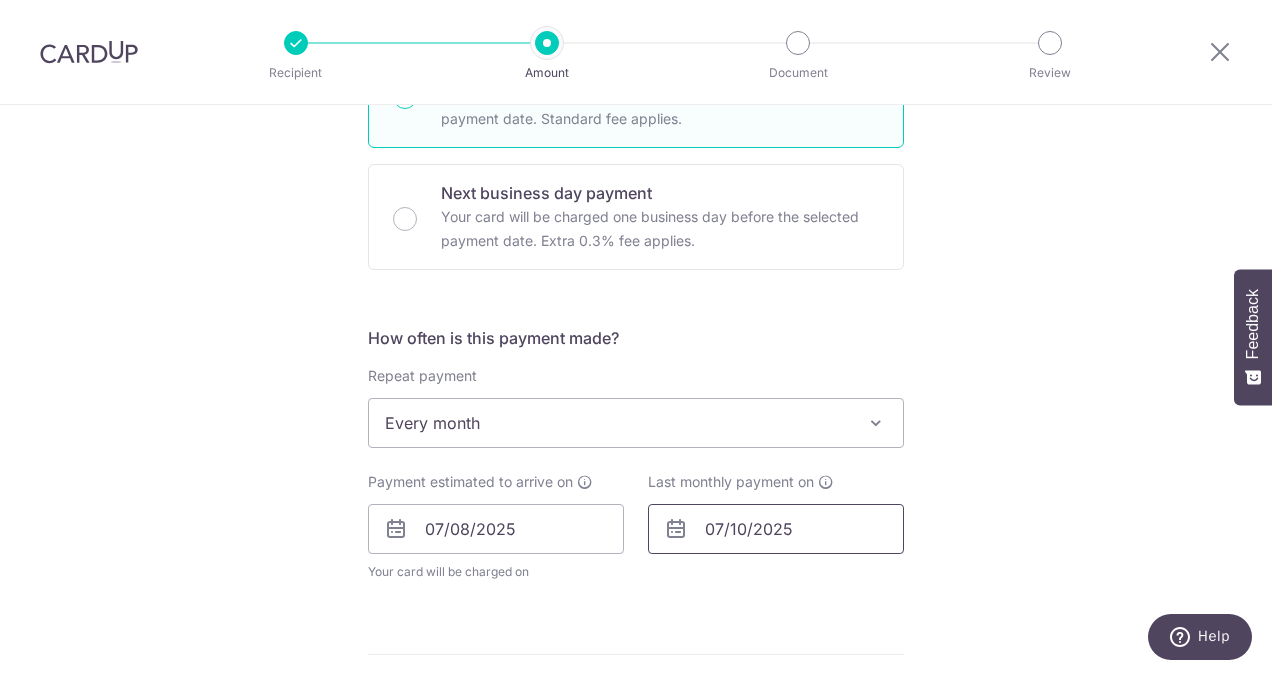 type on "225OFF" 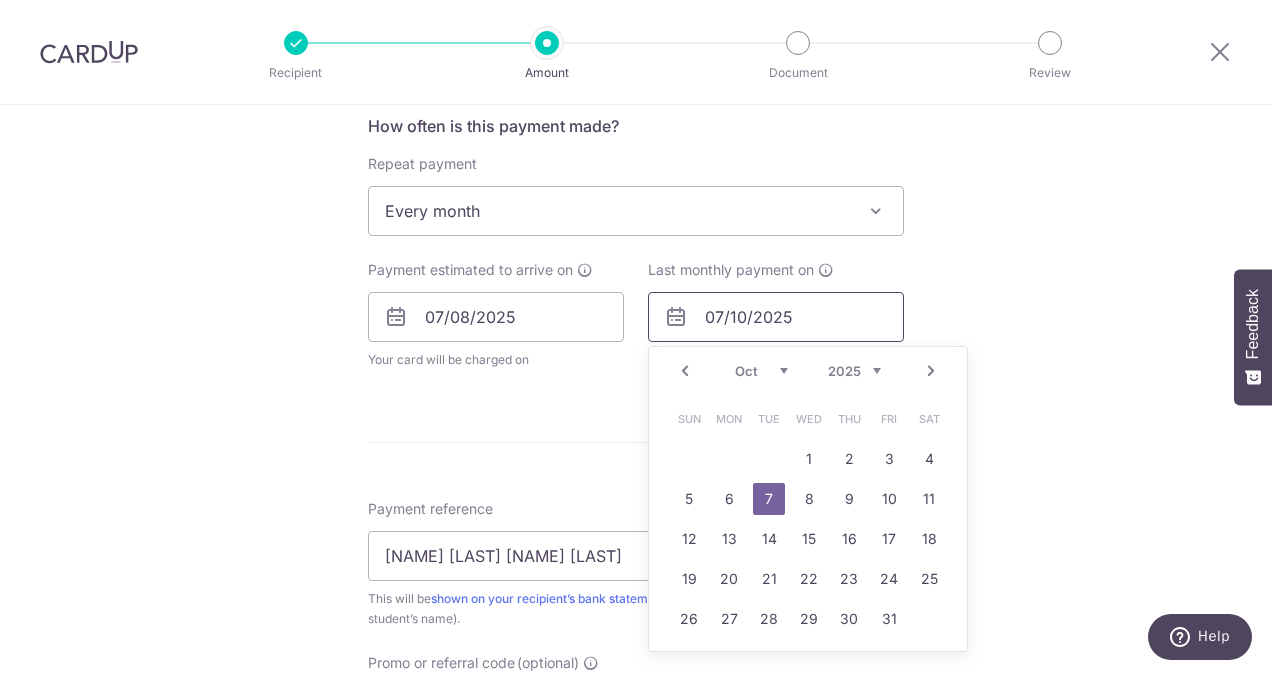 scroll, scrollTop: 853, scrollLeft: 0, axis: vertical 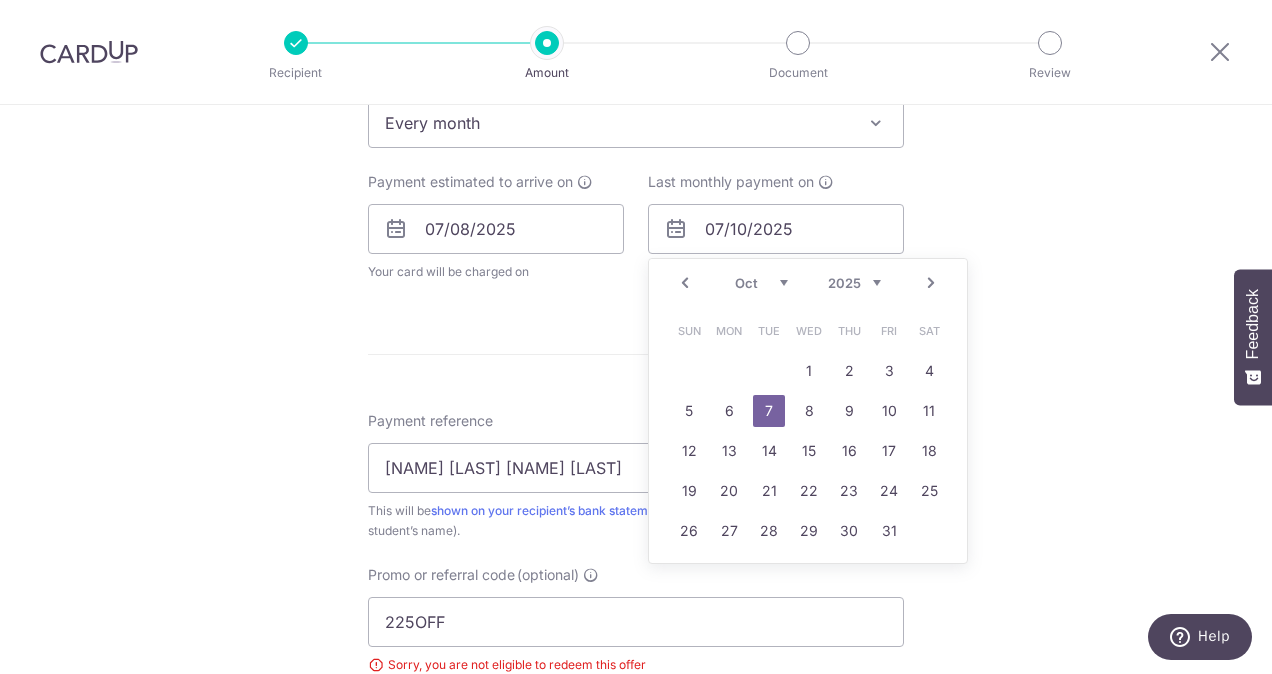 click on "2025 2026 2027 2028 2029 2030 2031 2032 2033 2034 2035" at bounding box center [854, 283] 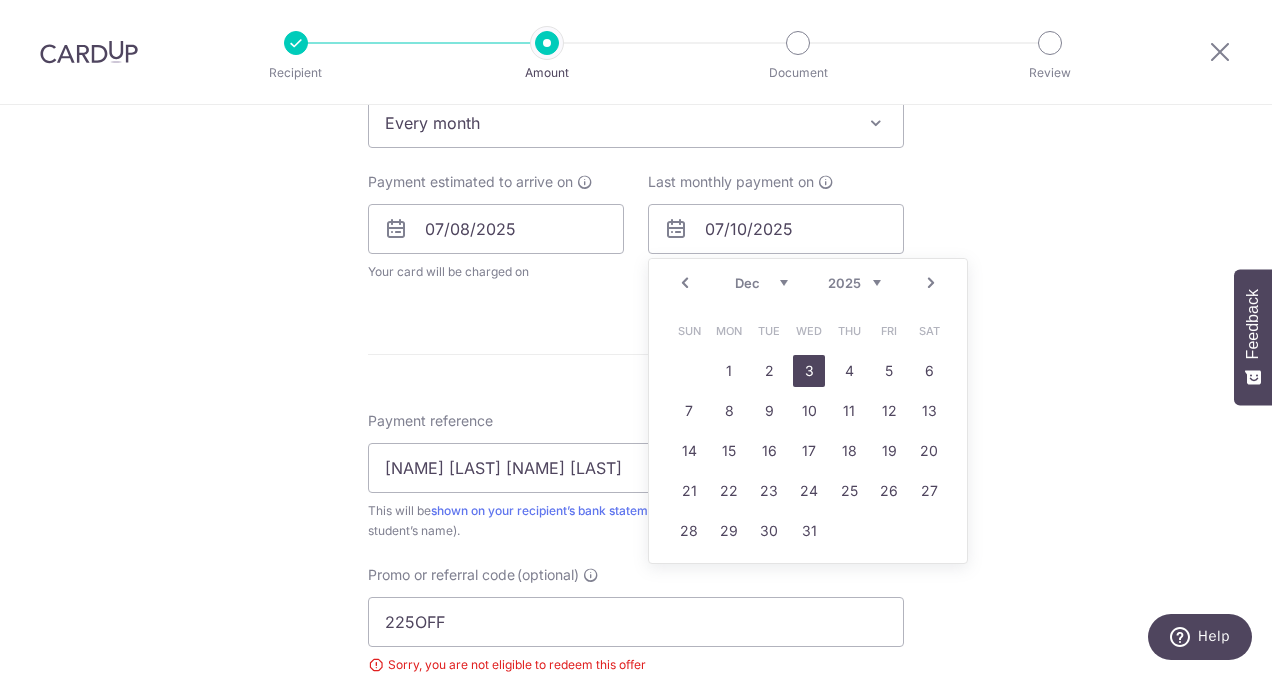 click on "3" at bounding box center (809, 371) 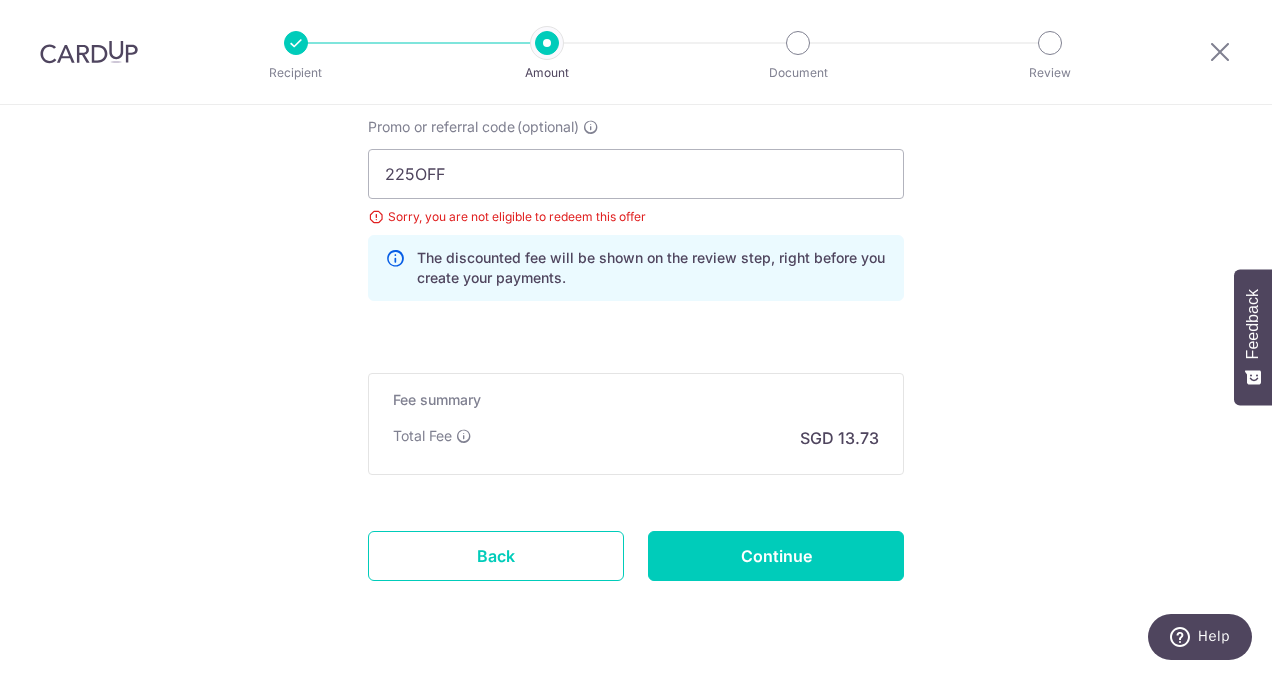 scroll, scrollTop: 1434, scrollLeft: 0, axis: vertical 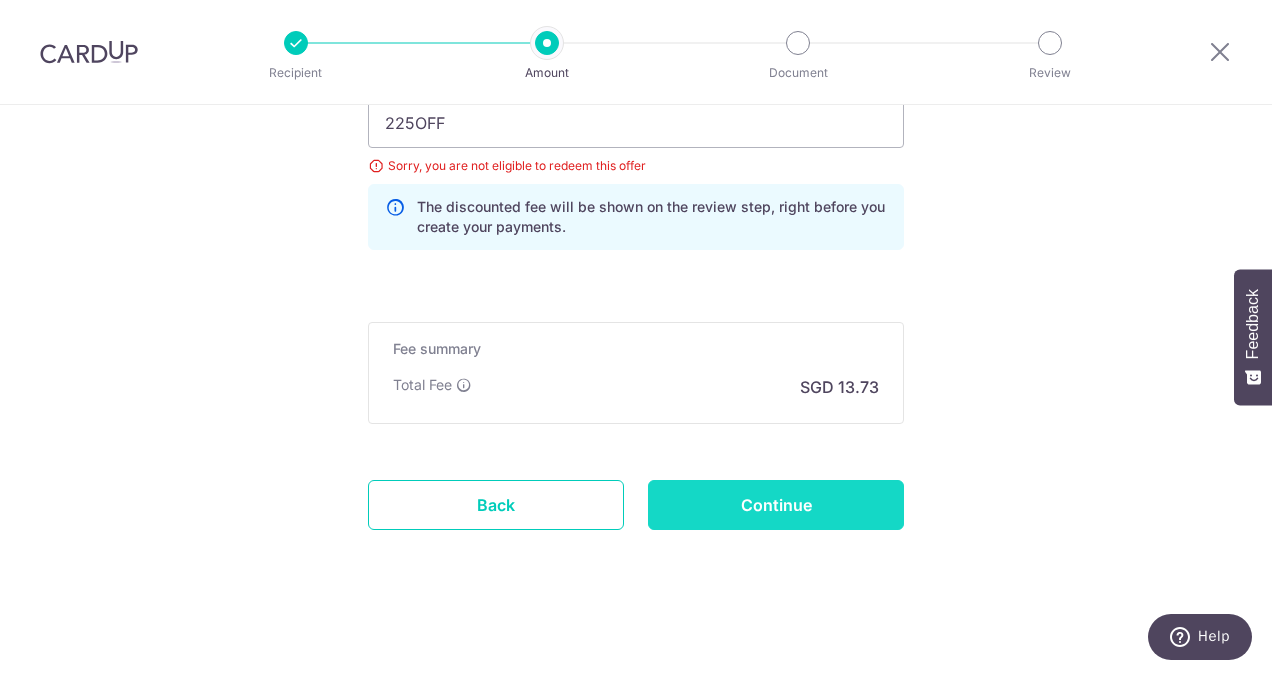 click on "Continue" at bounding box center (776, 505) 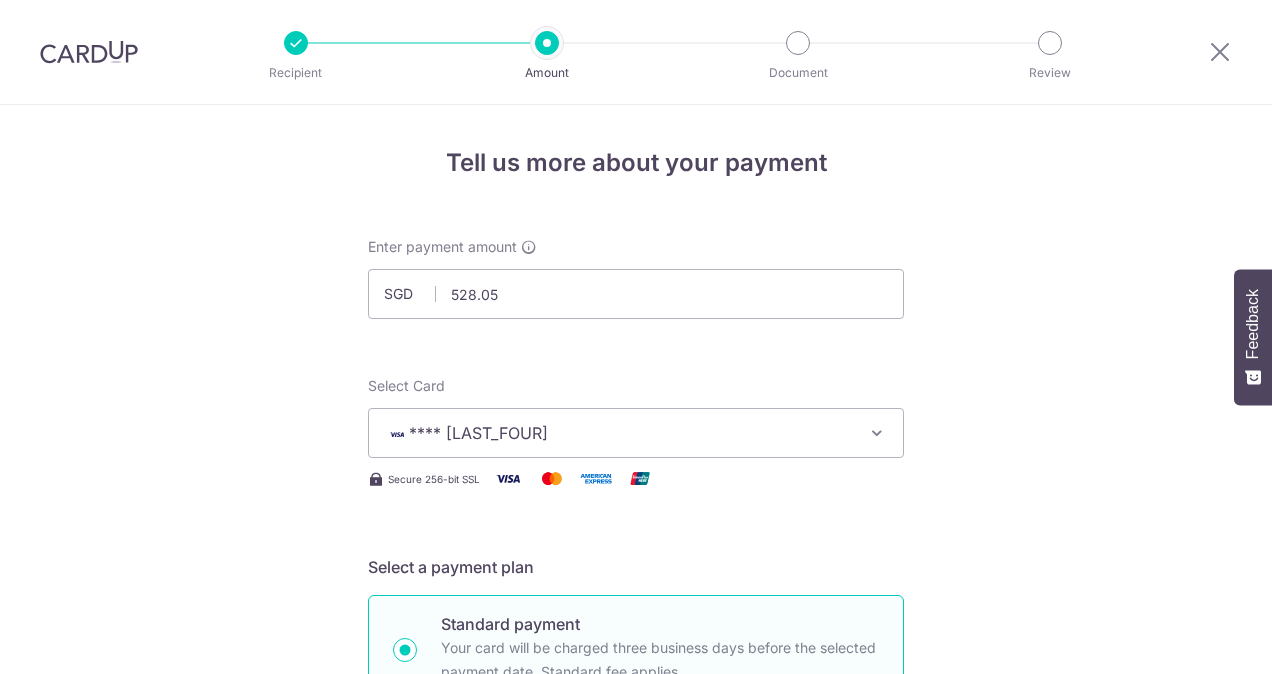scroll, scrollTop: 0, scrollLeft: 0, axis: both 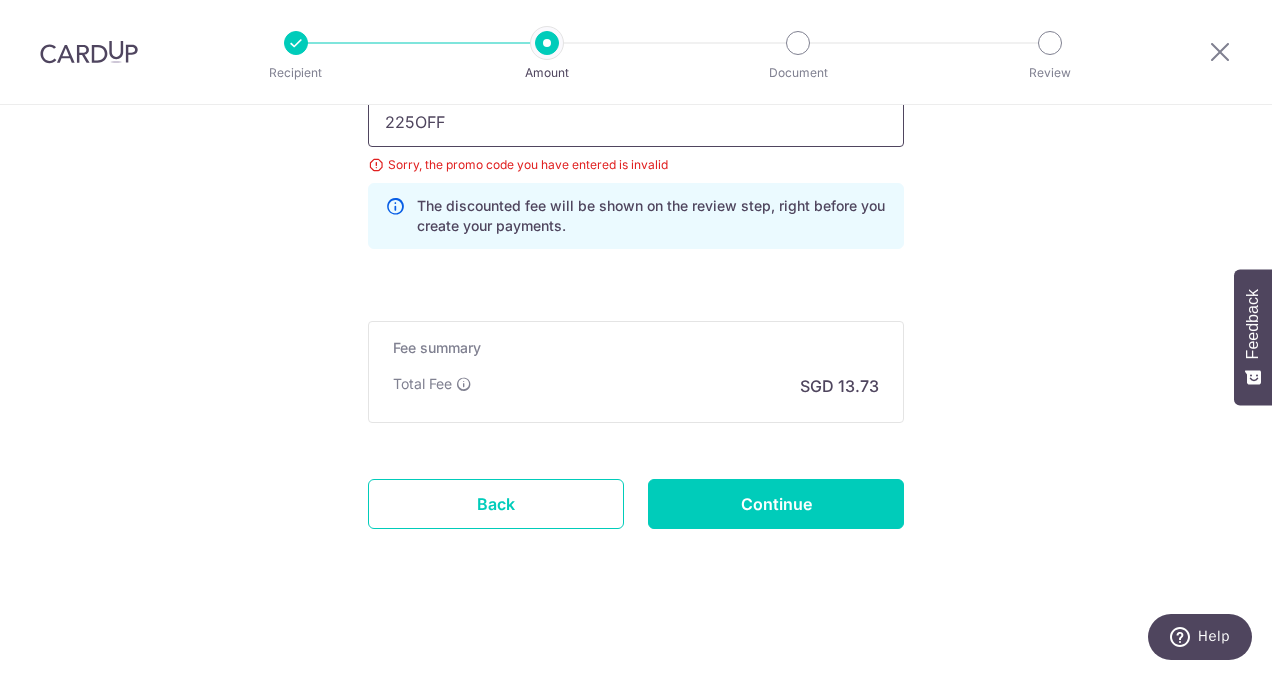 click on "225OFF" at bounding box center [636, 122] 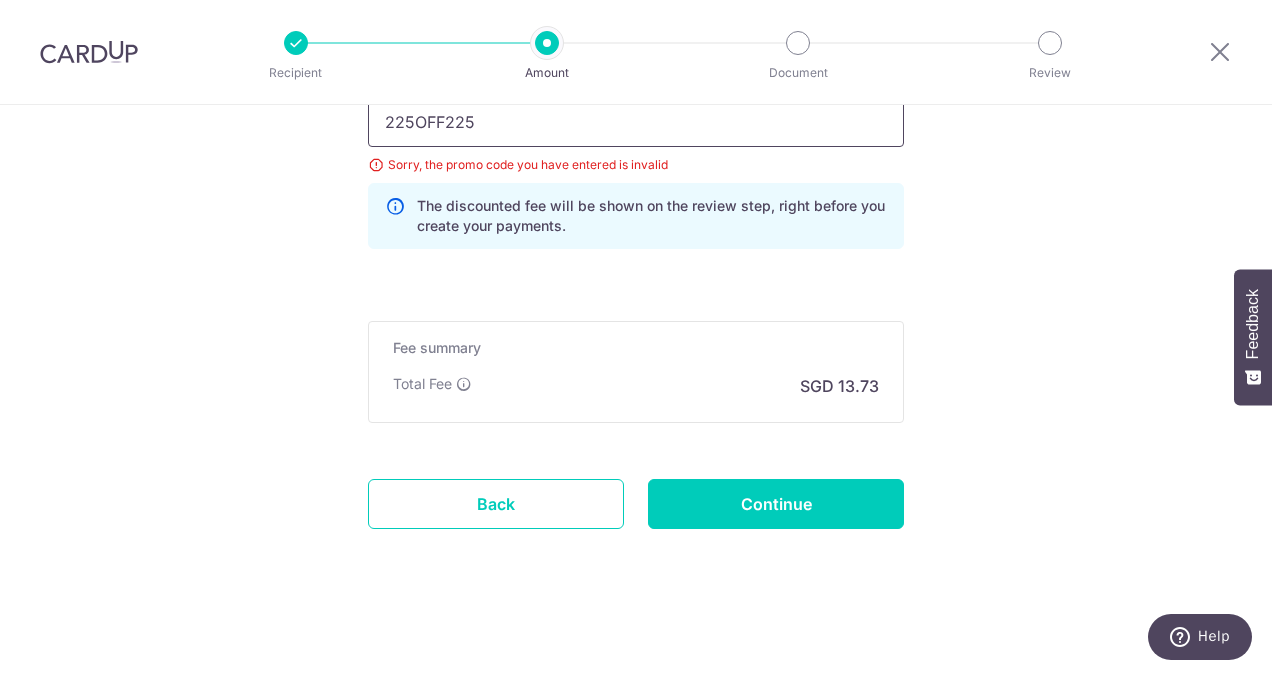 scroll, scrollTop: 1325, scrollLeft: 0, axis: vertical 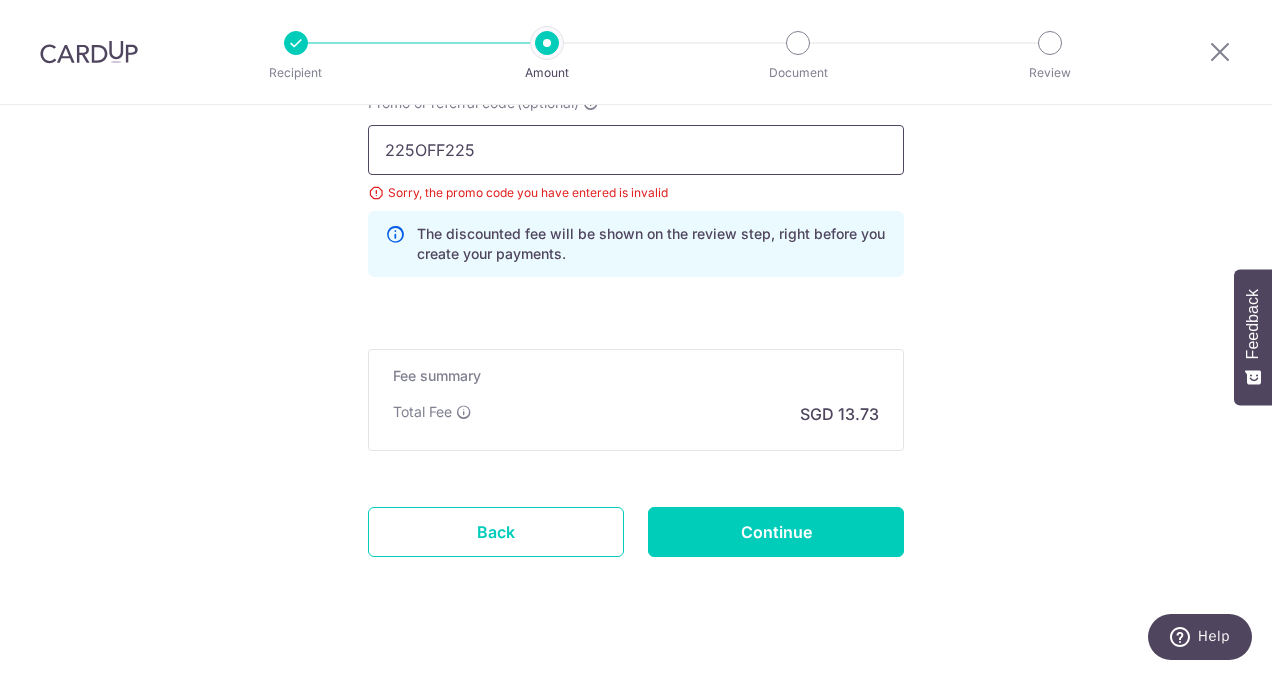 drag, startPoint x: 408, startPoint y: 111, endPoint x: 371, endPoint y: 110, distance: 37.01351 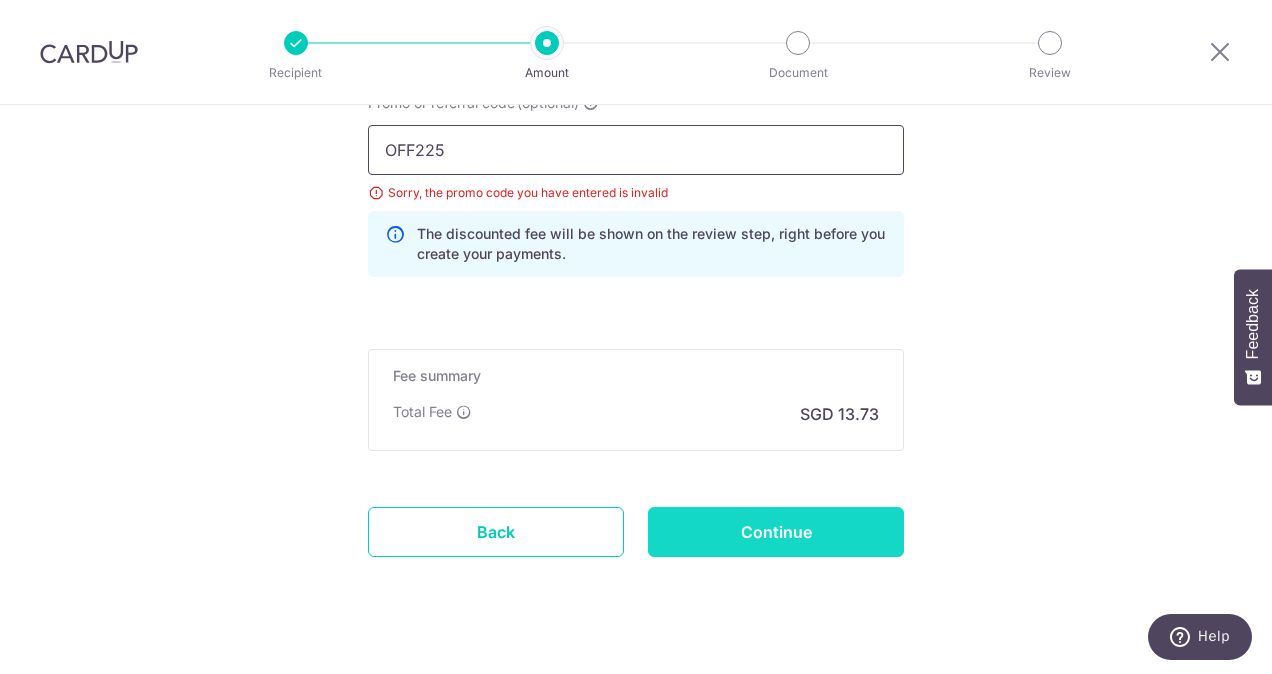 type on "OFF225" 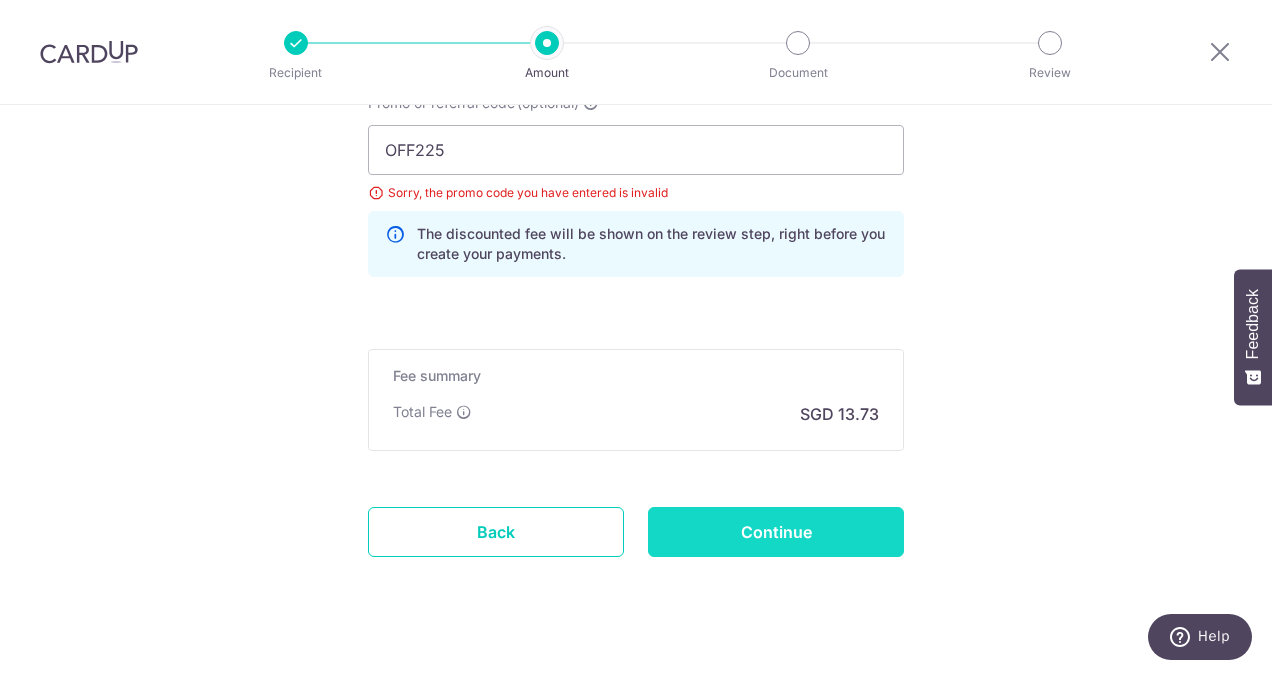 click on "Continue" at bounding box center (776, 532) 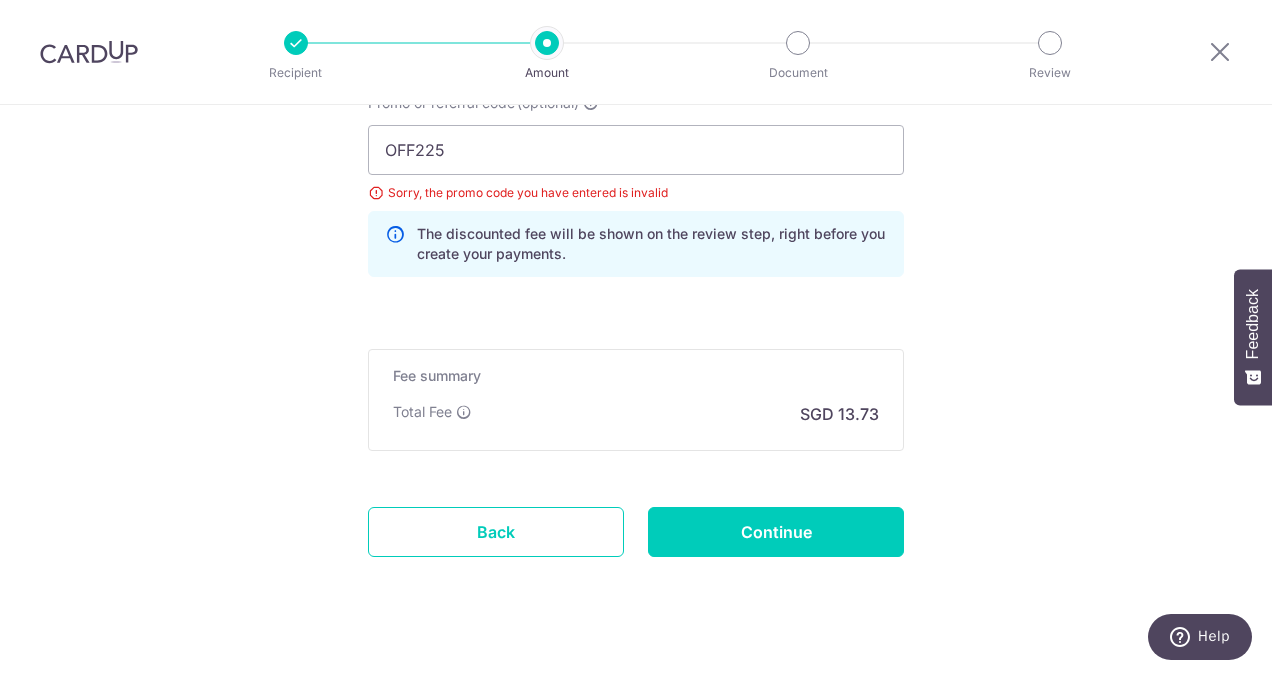 type on "Update Schedule" 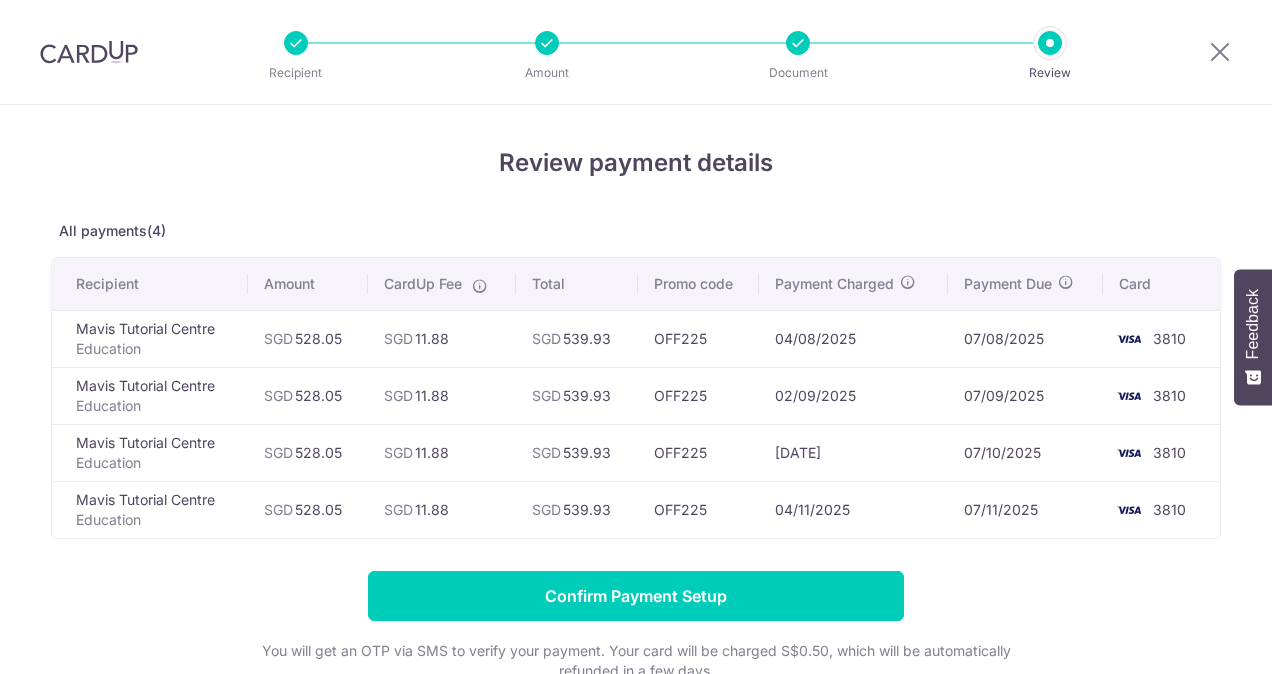 scroll, scrollTop: 0, scrollLeft: 0, axis: both 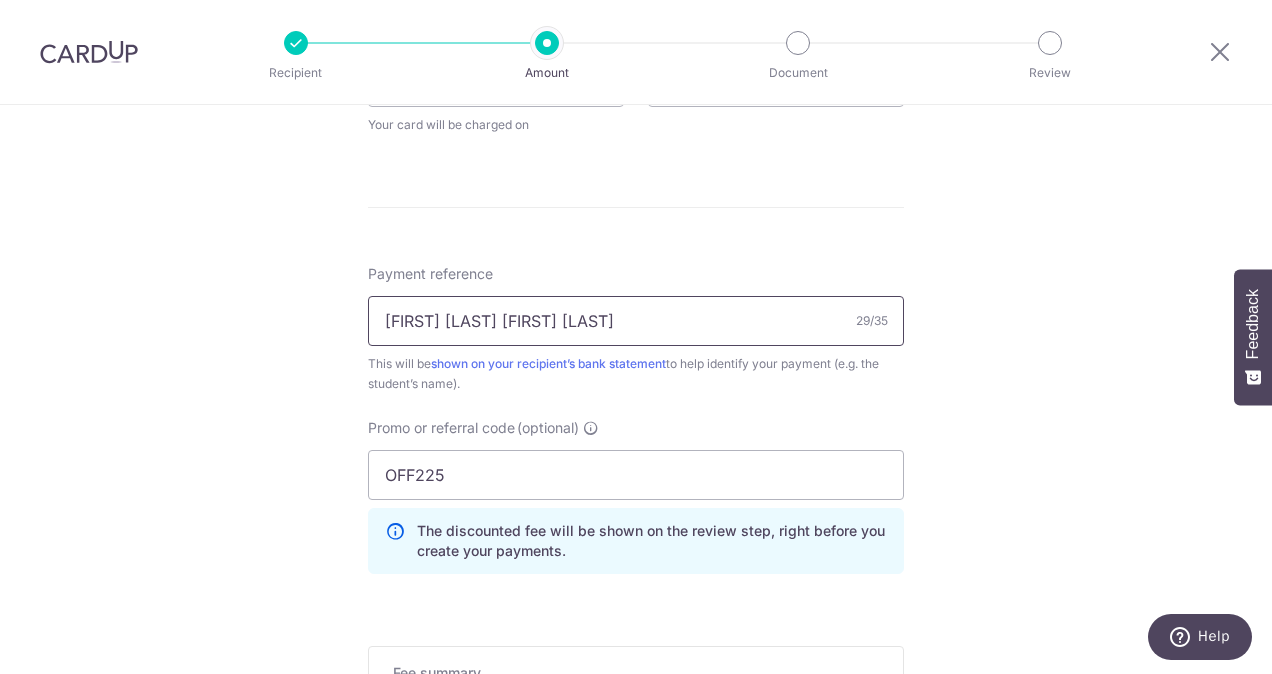 drag, startPoint x: 402, startPoint y: 322, endPoint x: 316, endPoint y: 302, distance: 88.29496 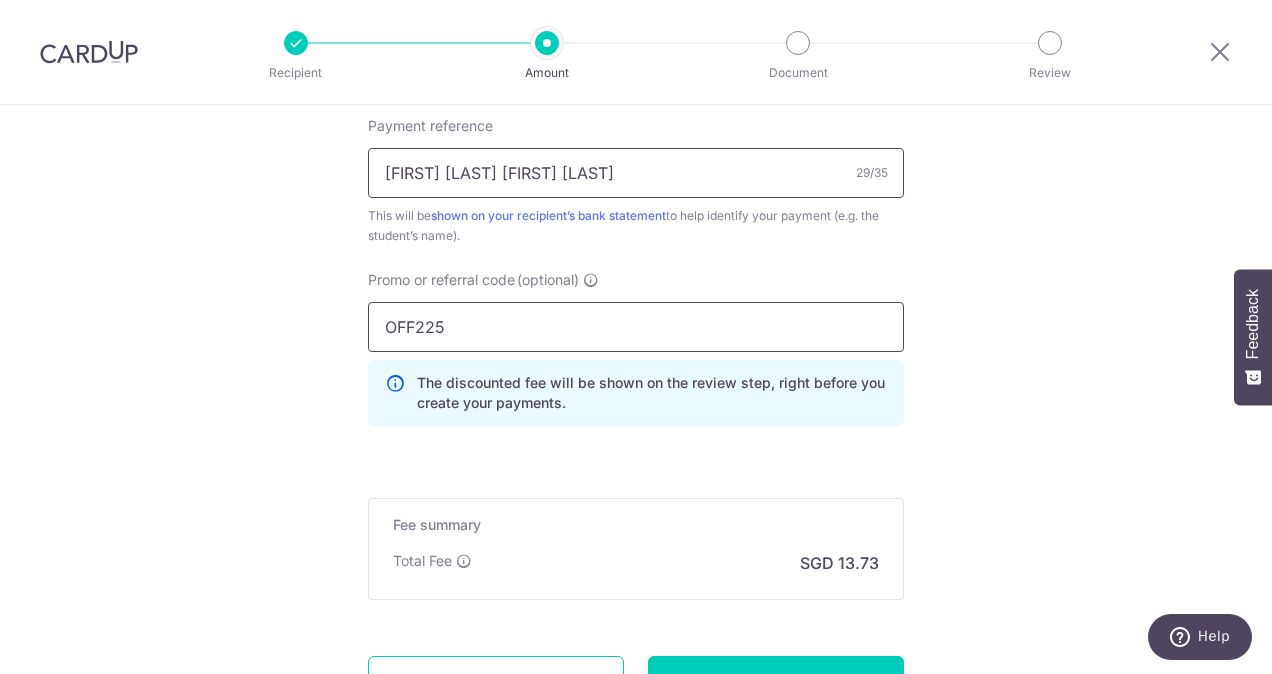 scroll, scrollTop: 1200, scrollLeft: 0, axis: vertical 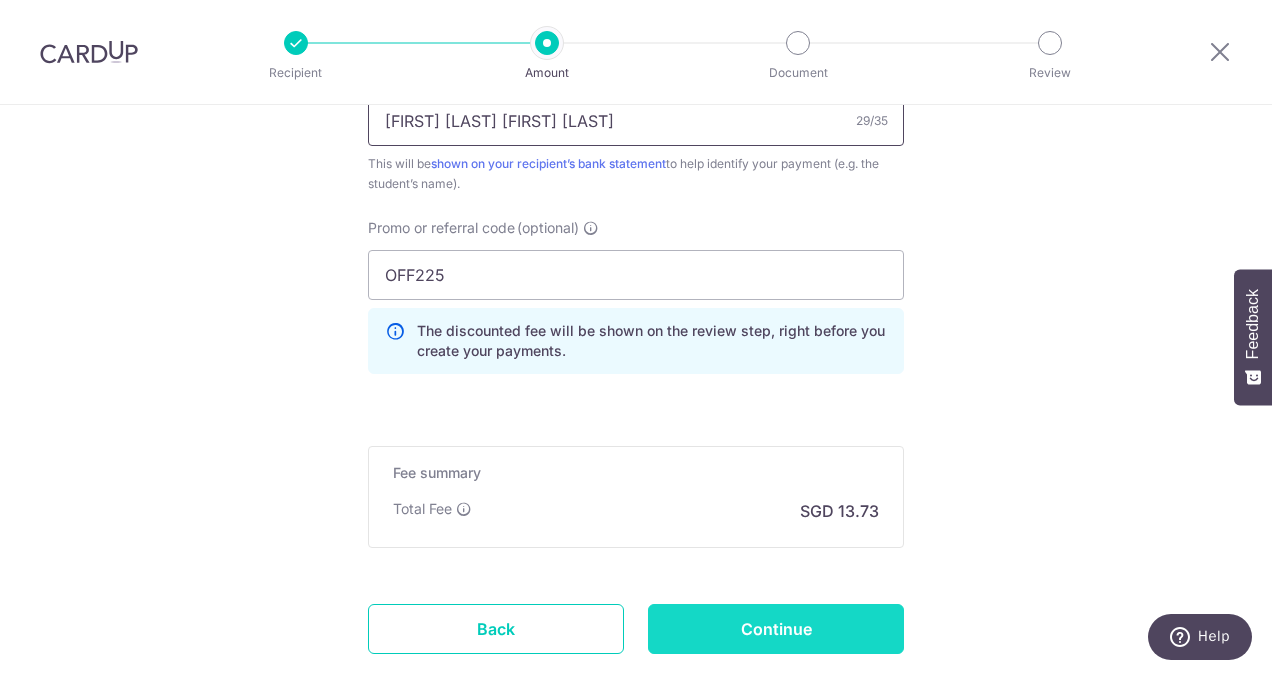 type on "JE Andrick Koh JE Shannon Koh" 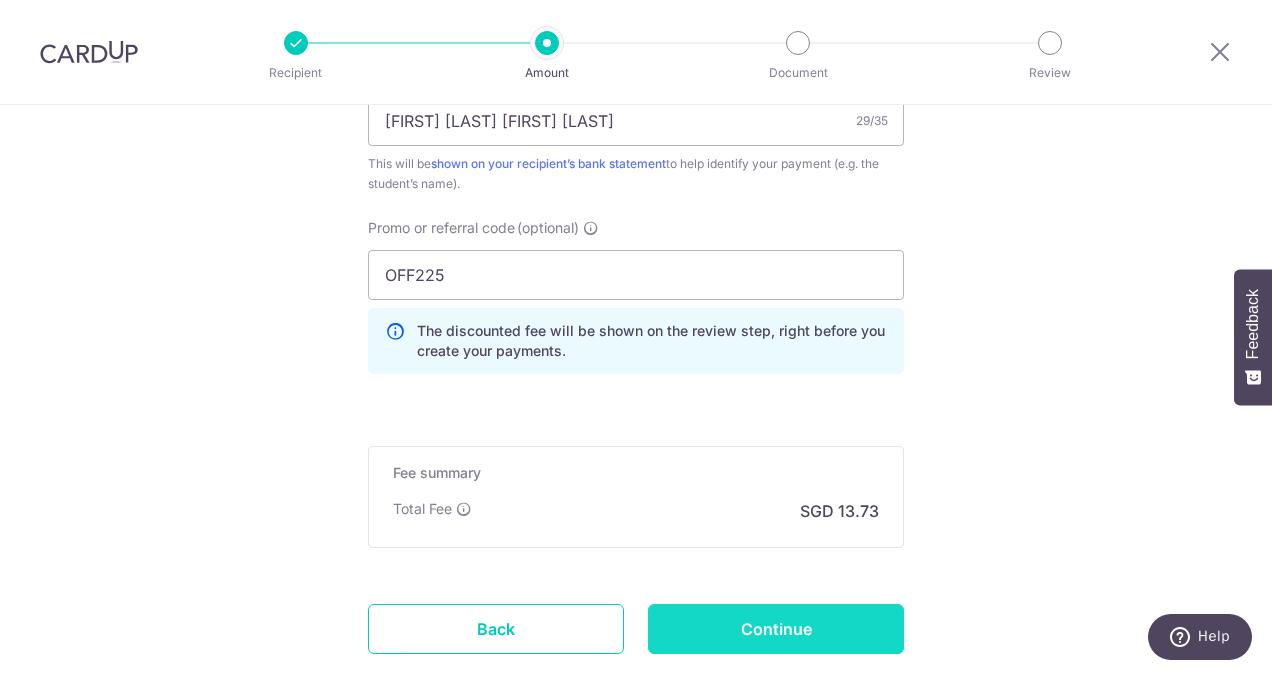 click on "Continue" at bounding box center (776, 629) 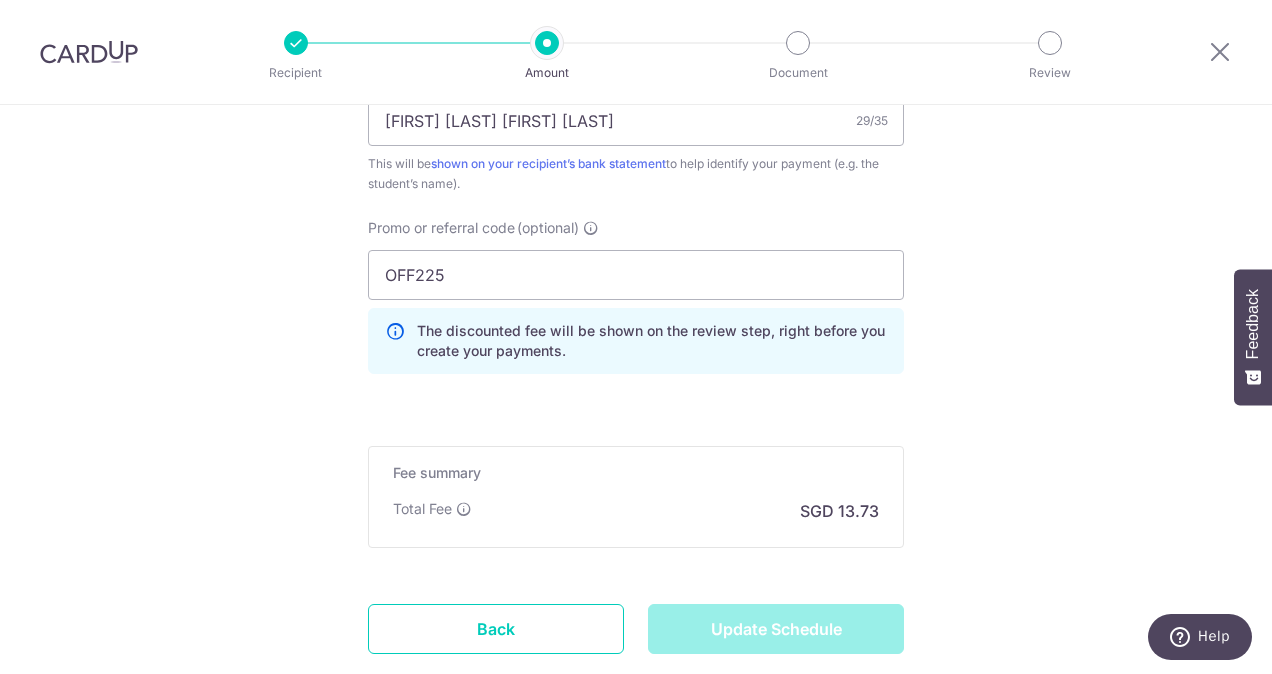 type on "Update Schedule" 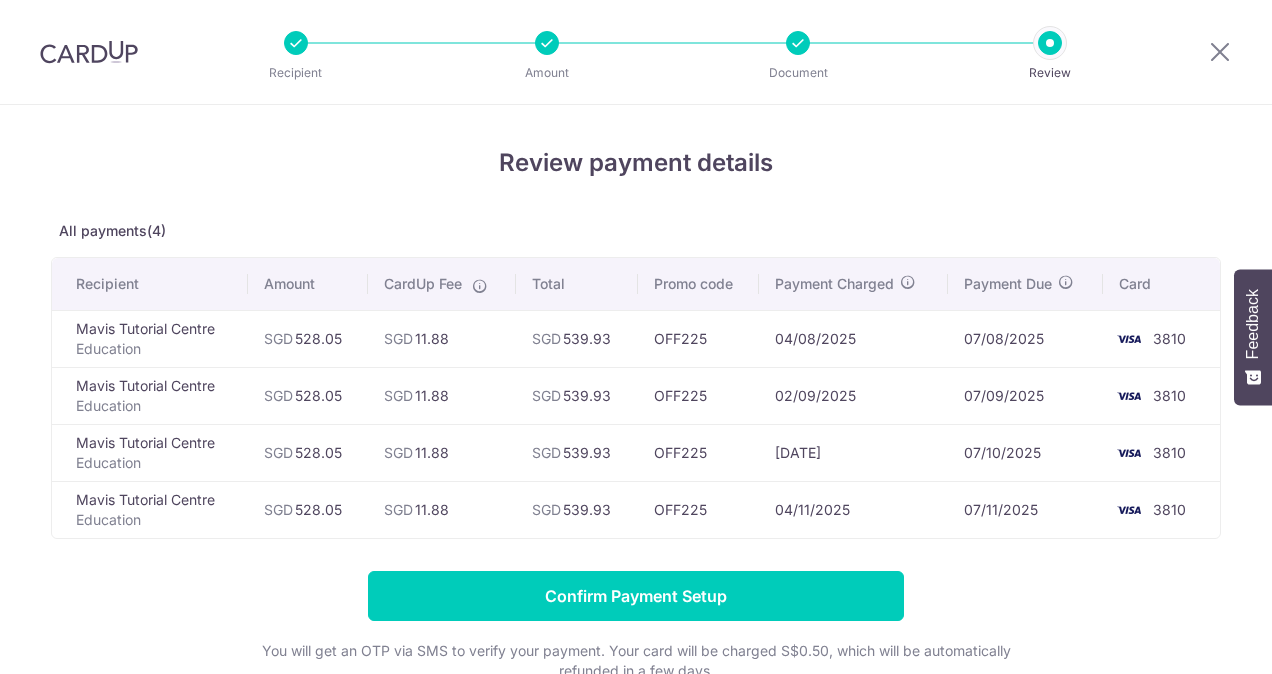scroll, scrollTop: 0, scrollLeft: 0, axis: both 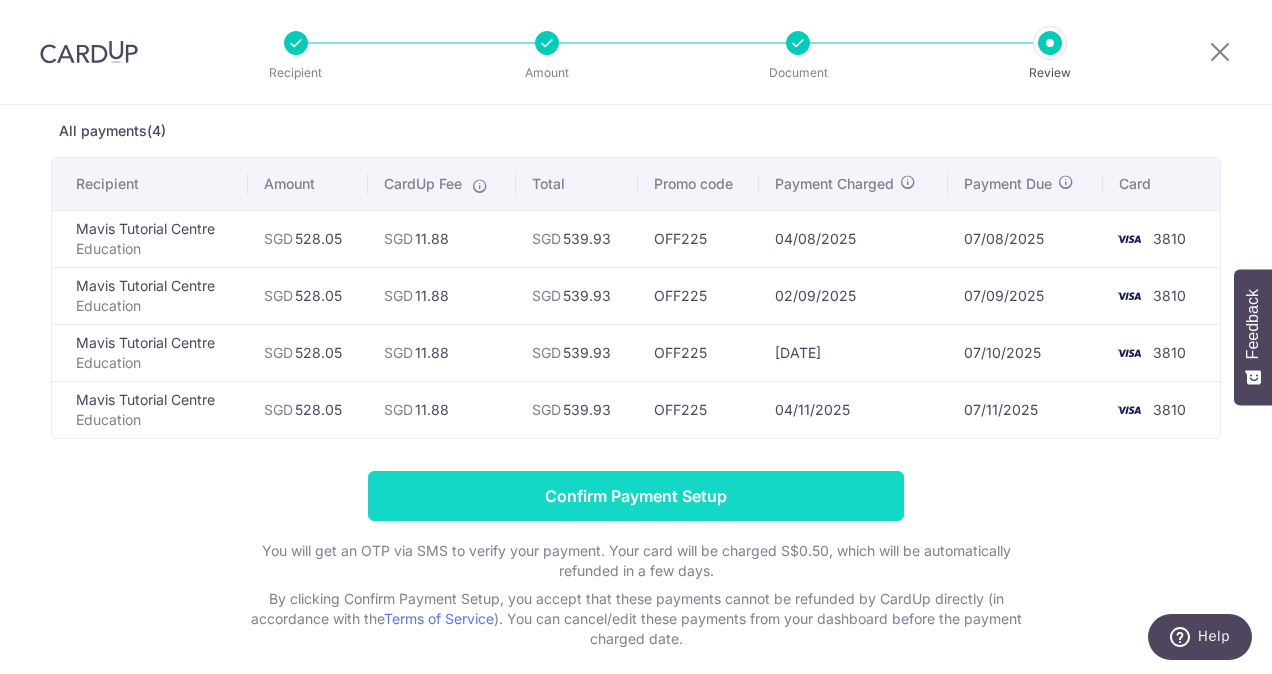 click on "Confirm Payment Setup" at bounding box center (636, 496) 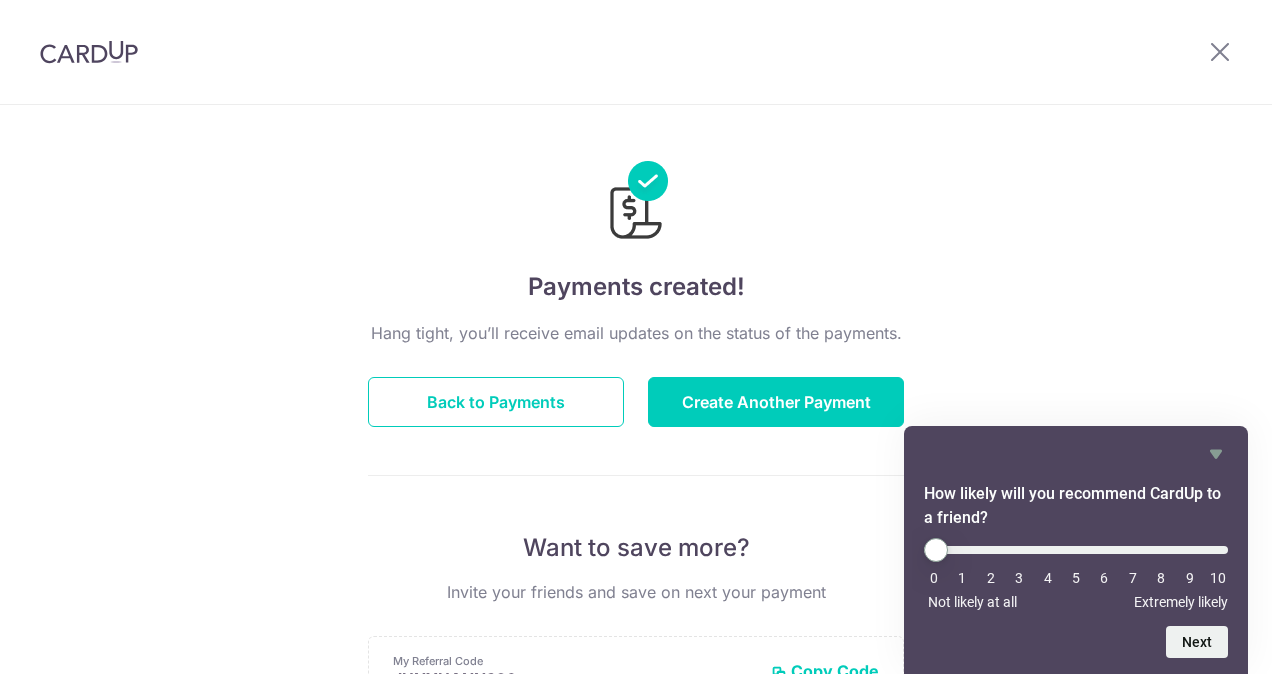 scroll, scrollTop: 0, scrollLeft: 0, axis: both 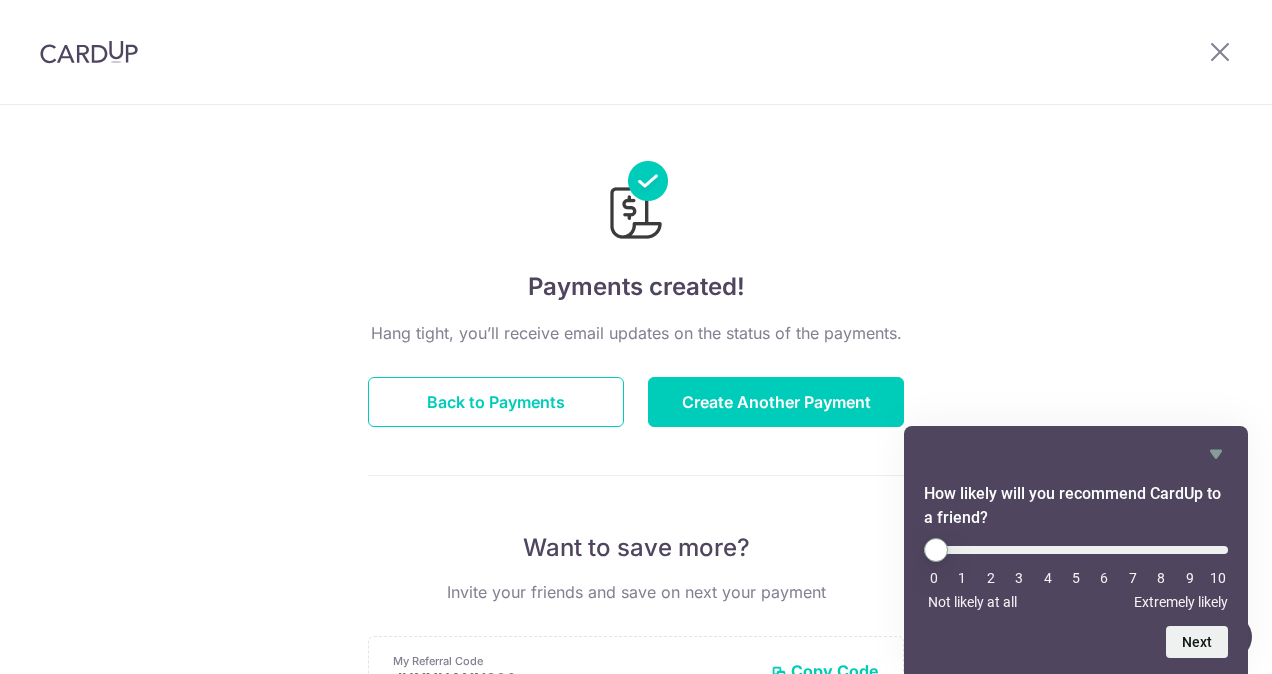 click at bounding box center [89, 52] 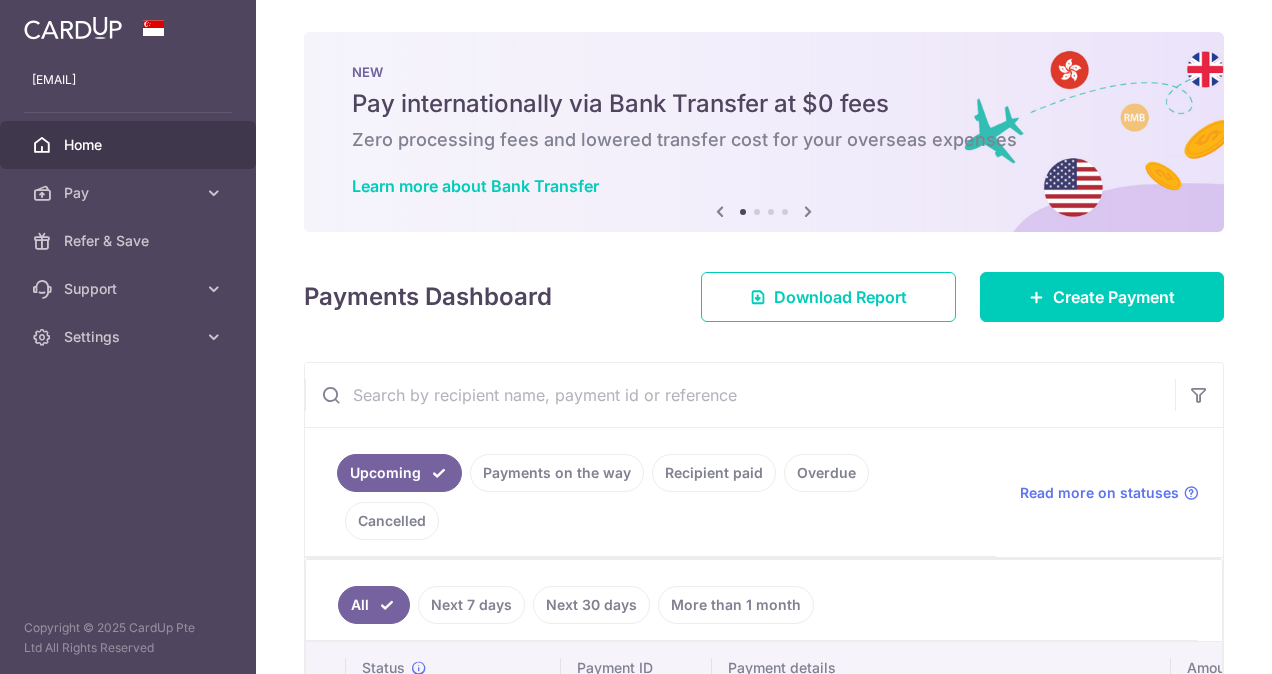 scroll, scrollTop: 0, scrollLeft: 0, axis: both 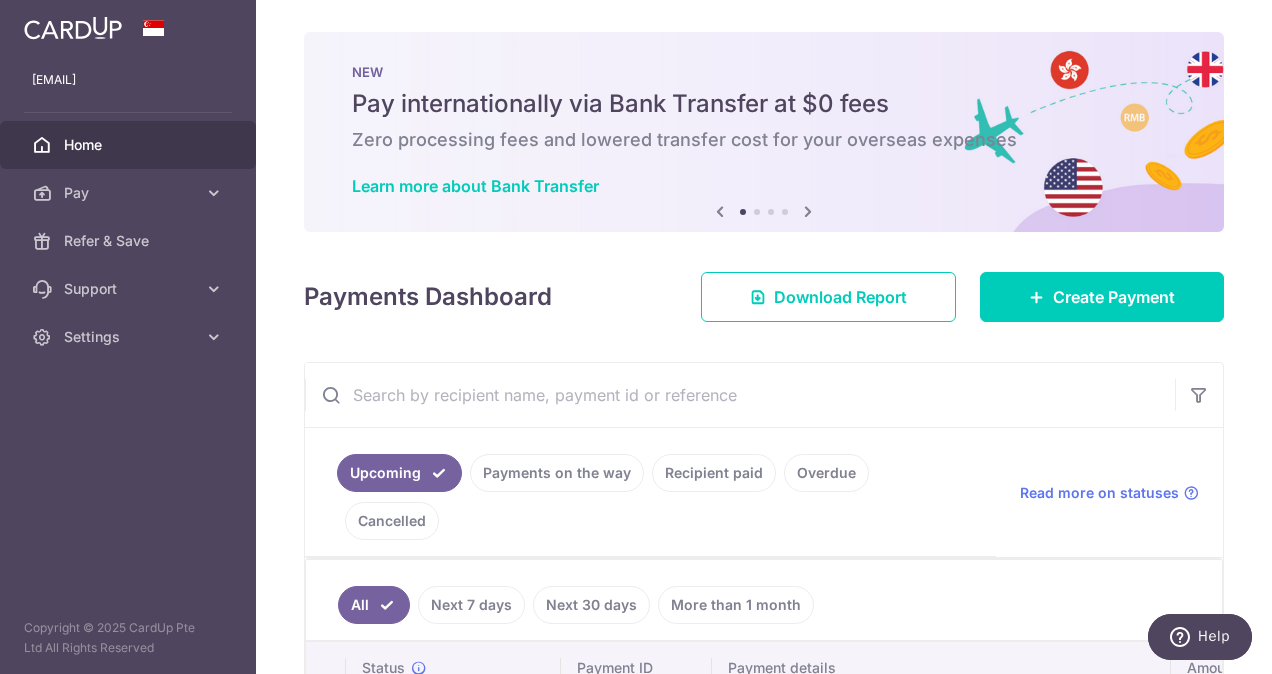 click on "Home" at bounding box center [130, 145] 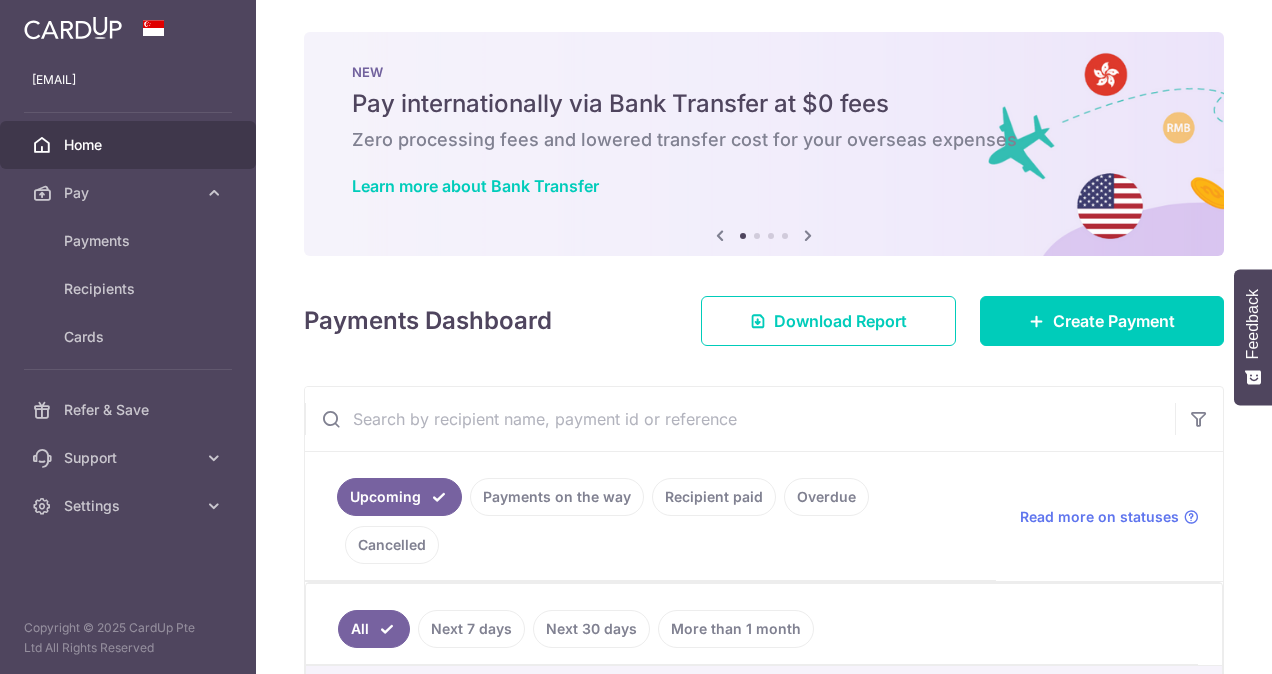 scroll, scrollTop: 0, scrollLeft: 0, axis: both 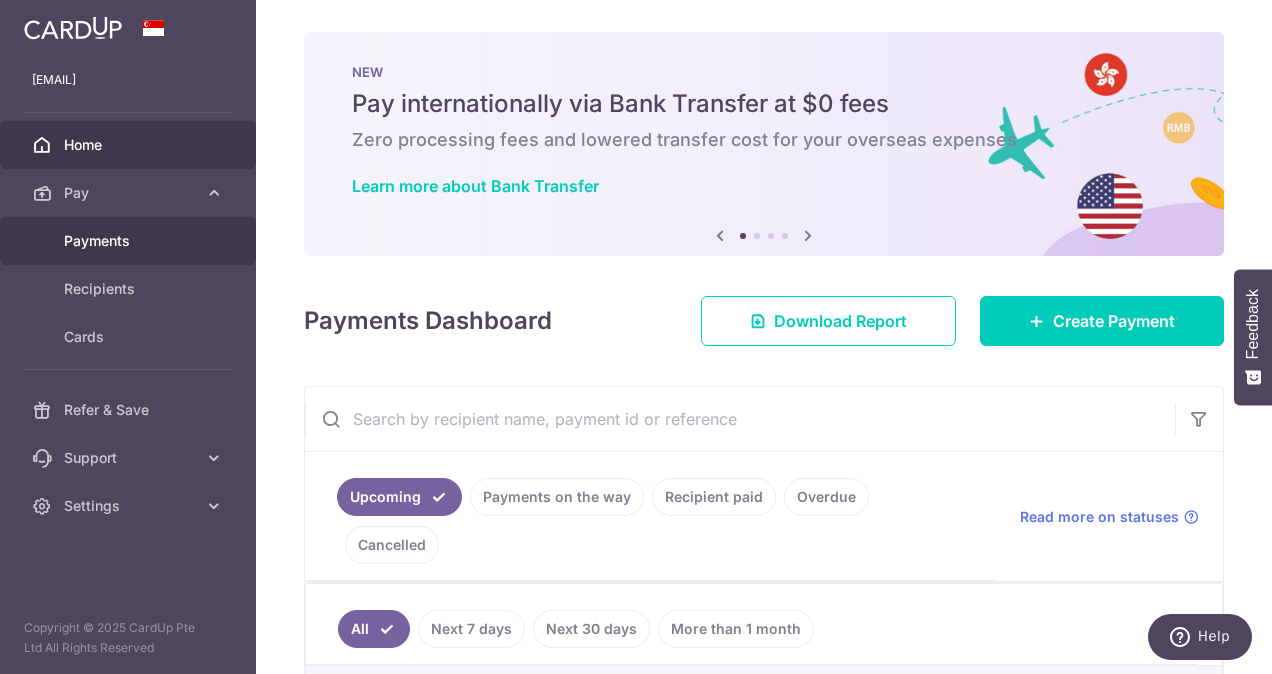click on "Payments" at bounding box center [130, 241] 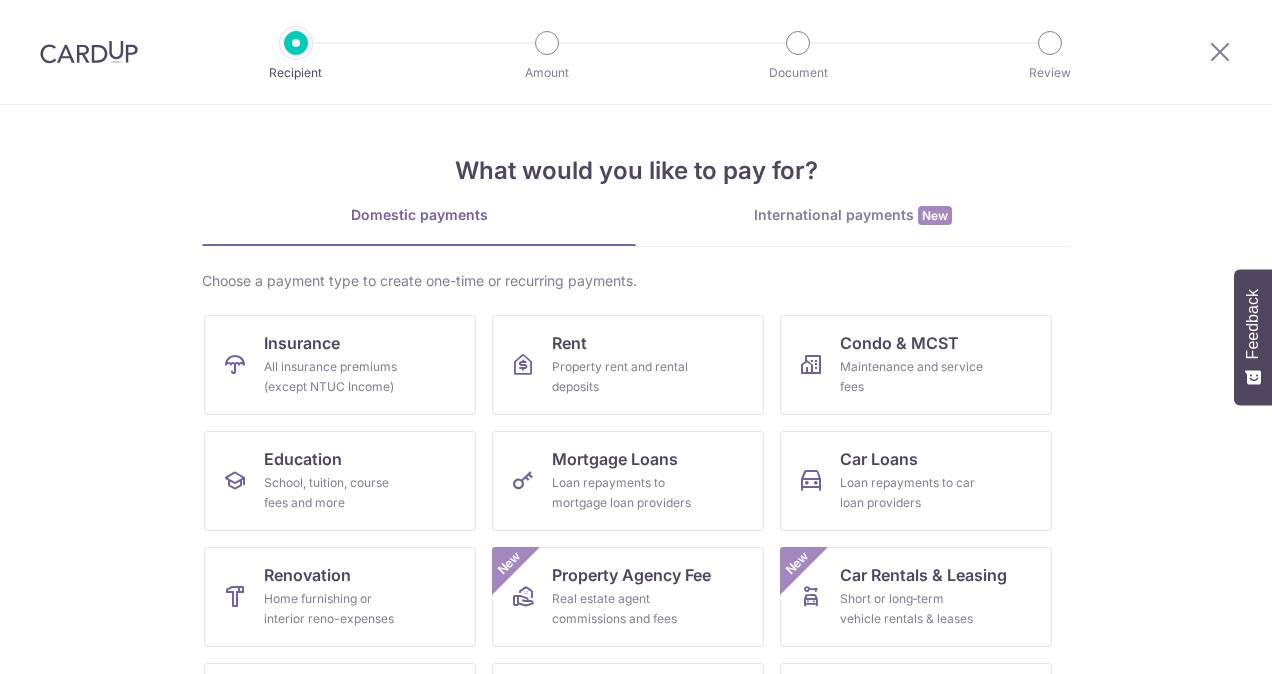 scroll, scrollTop: 0, scrollLeft: 0, axis: both 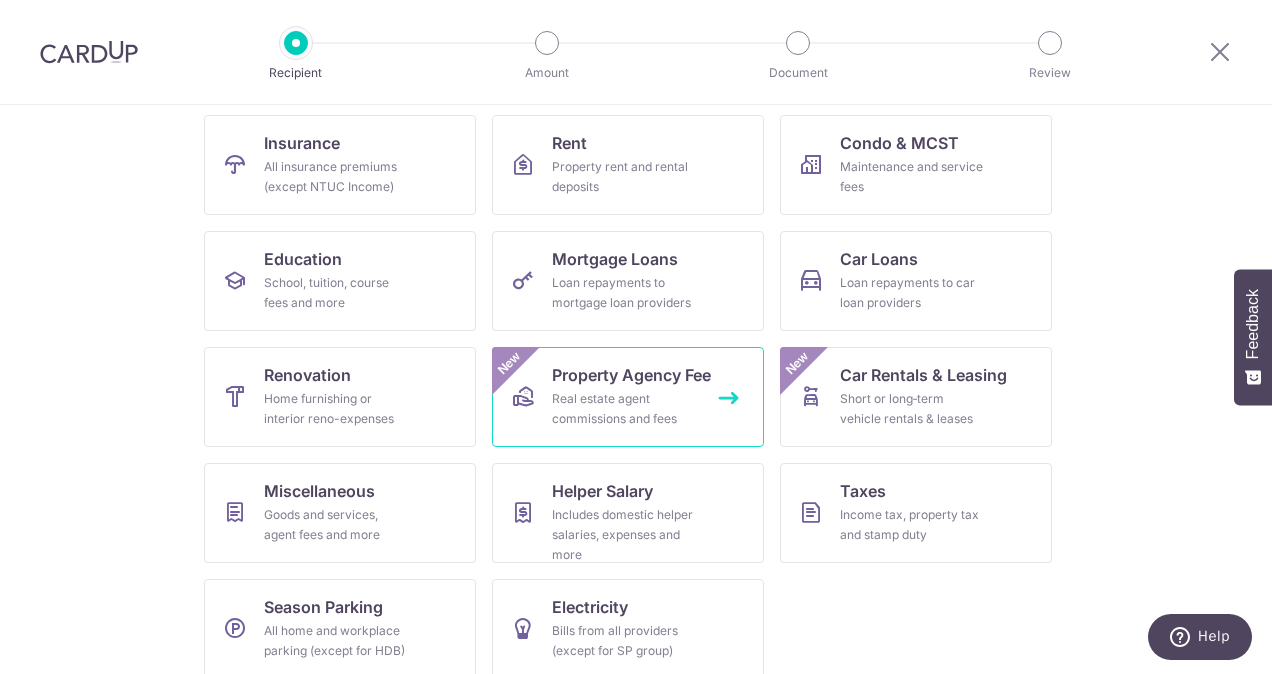 click on "Property Agency Fee" at bounding box center (631, 375) 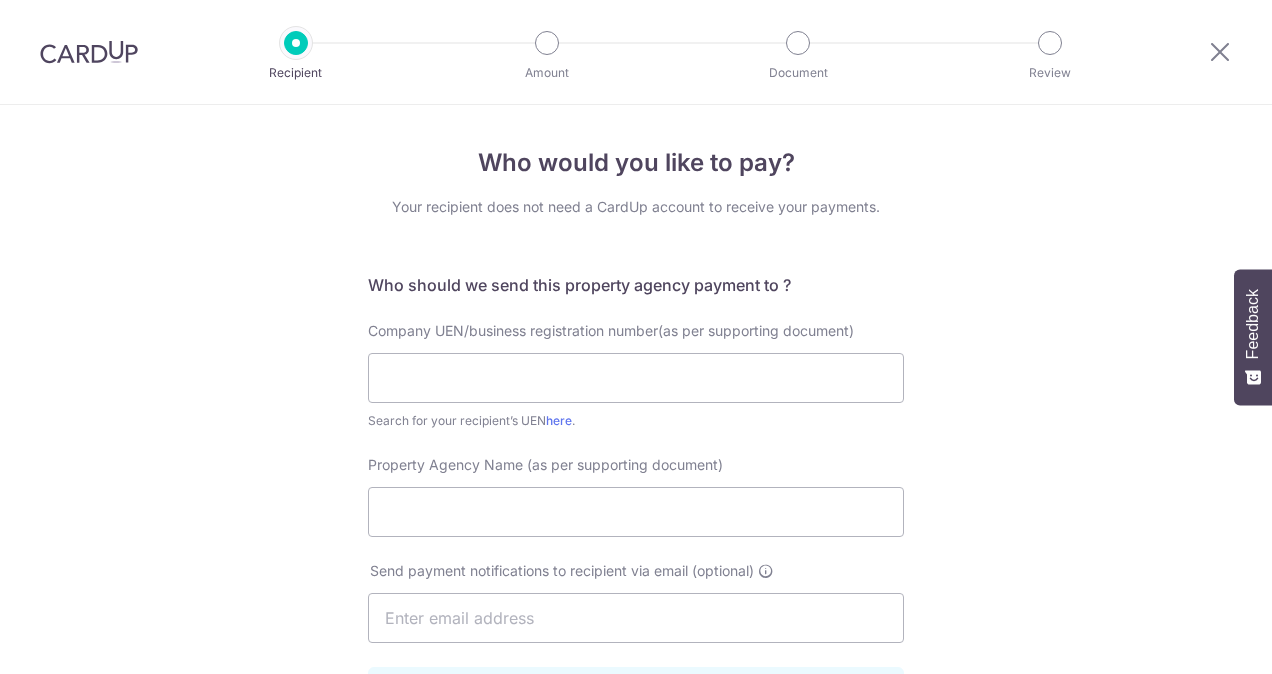 scroll, scrollTop: 0, scrollLeft: 0, axis: both 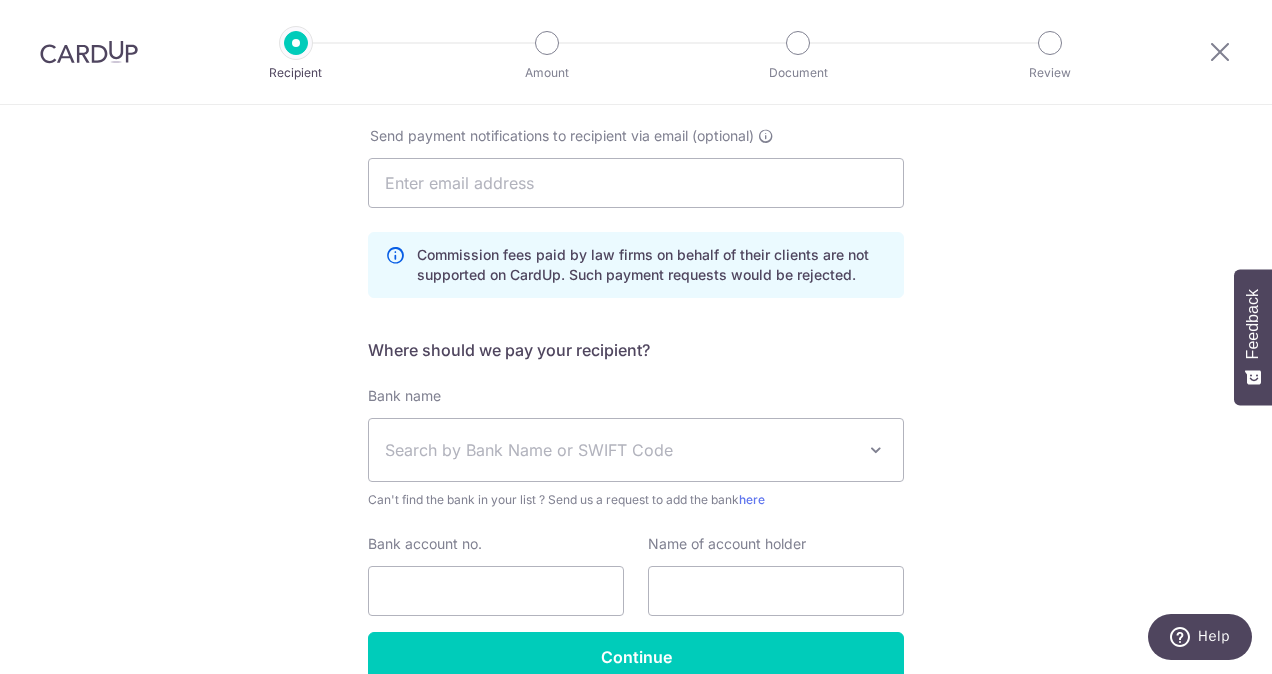 click on "Search by Bank Name or SWIFT Code" at bounding box center (620, 450) 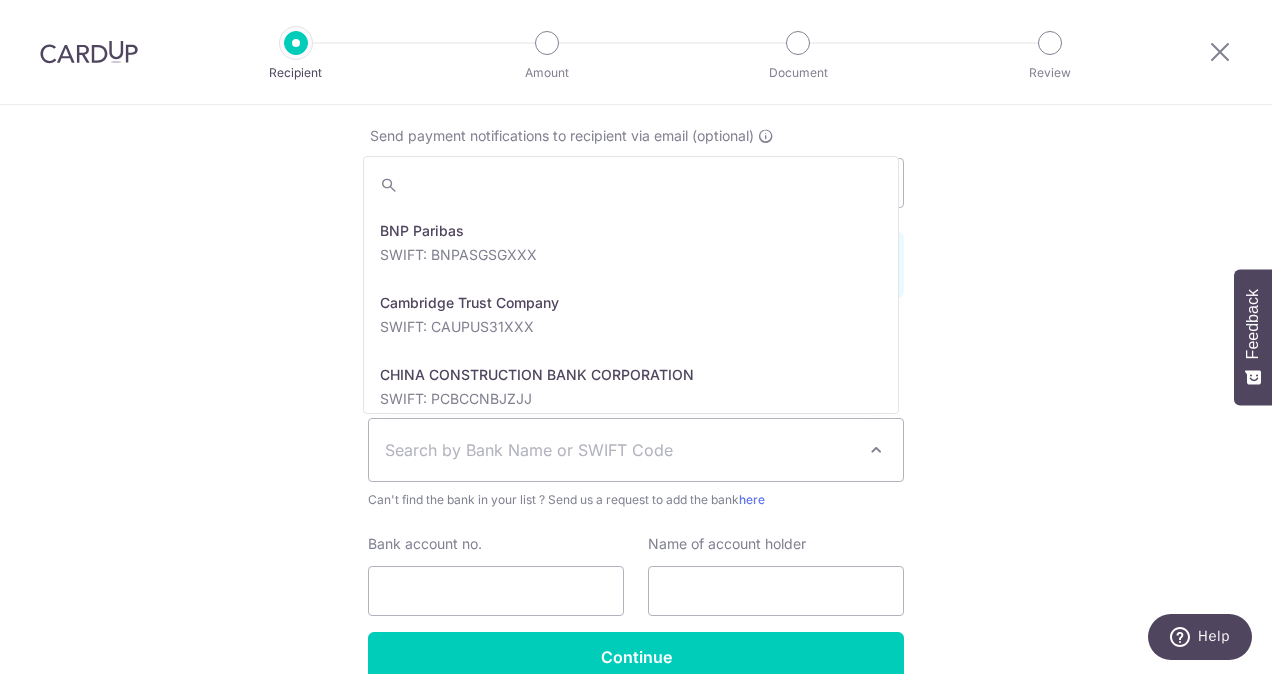 scroll, scrollTop: 800, scrollLeft: 0, axis: vertical 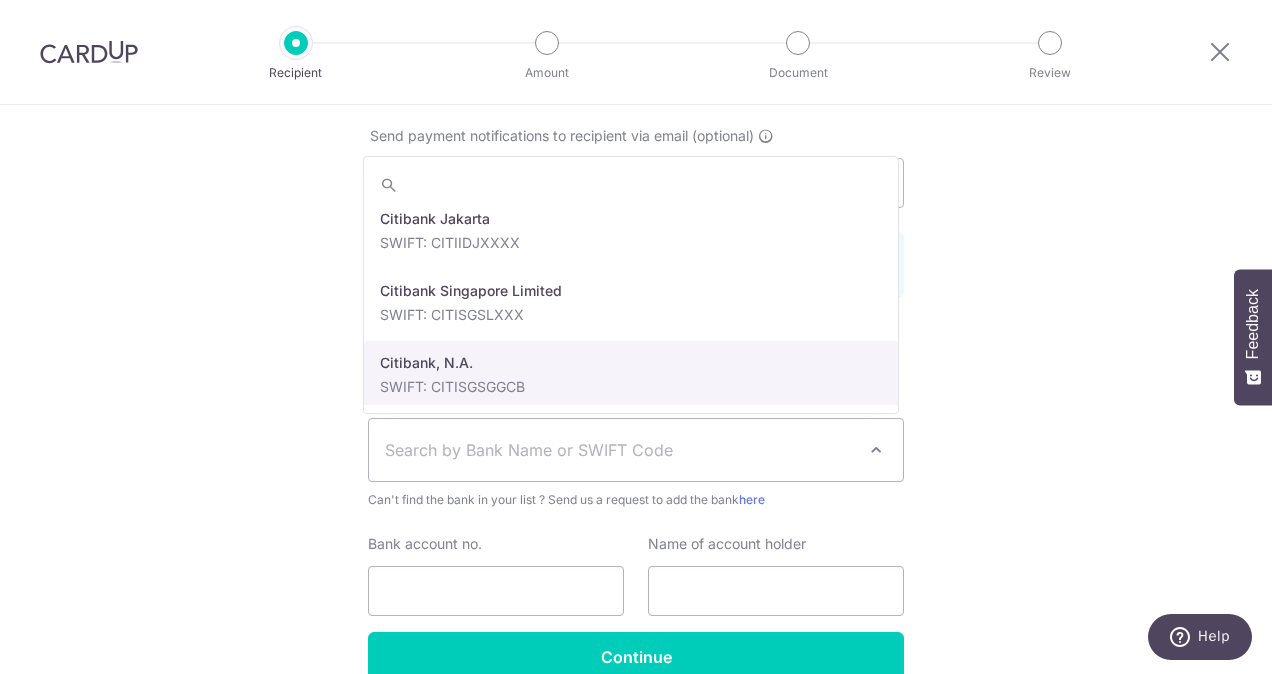 click on "Who would you like to pay?
Your recipient does not need a CardUp account to receive your payments.
Who should we send this property agency payment to ?
Company UEN/business registration number(as per supporting document)
Search for your recipient’s UEN  here .
Property Agency Name (as per supporting document)
Send payment notifications to recipient via [EMAIL] (optional)" at bounding box center [636, 223] 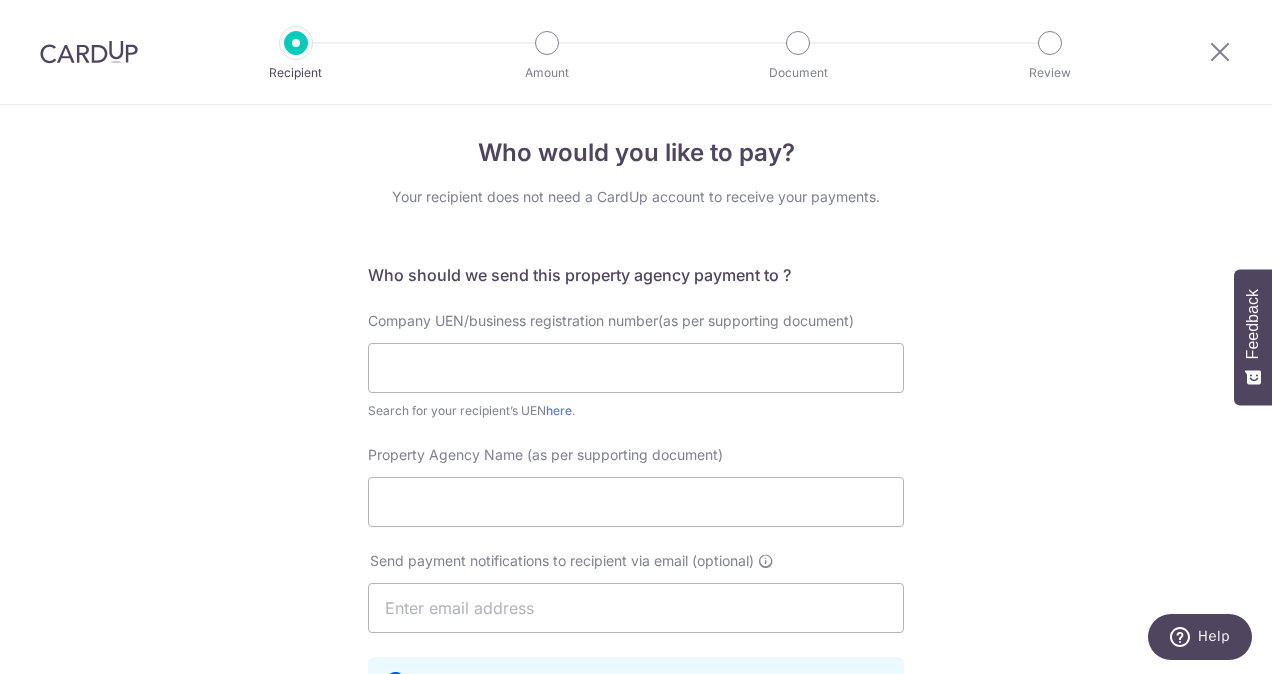 scroll, scrollTop: 0, scrollLeft: 0, axis: both 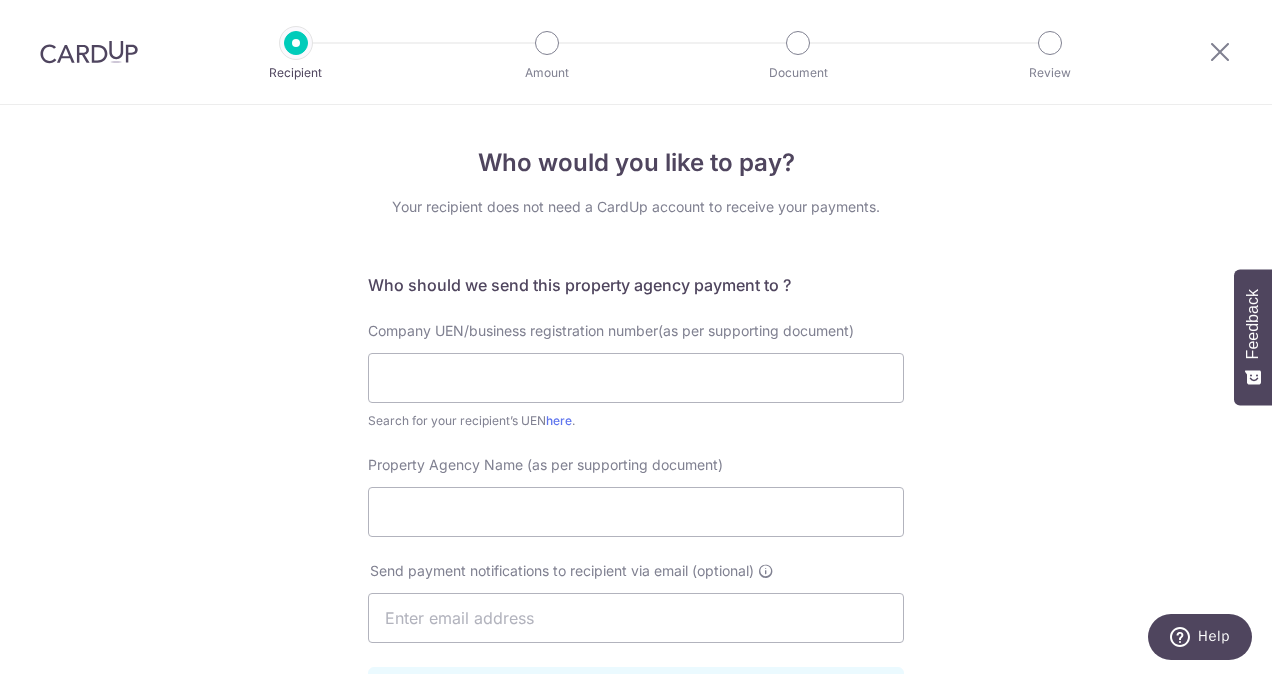 drag, startPoint x: 87, startPoint y: 47, endPoint x: 722, endPoint y: 107, distance: 637.82837 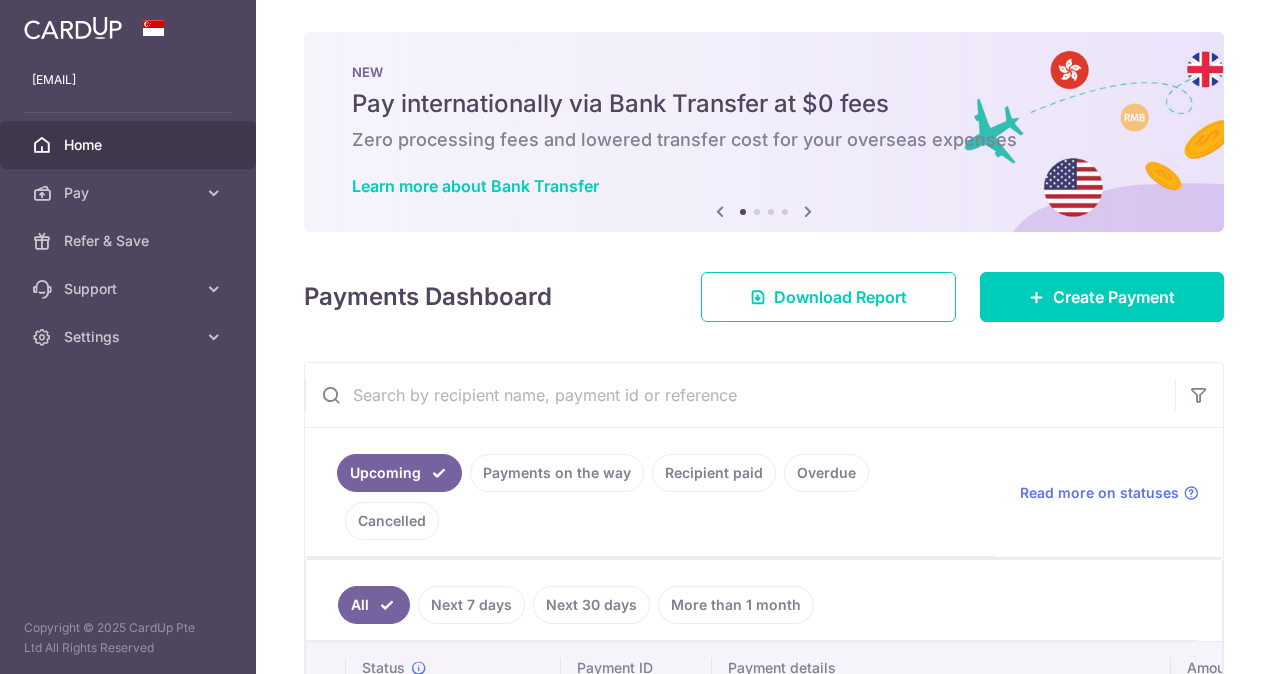 scroll, scrollTop: 0, scrollLeft: 0, axis: both 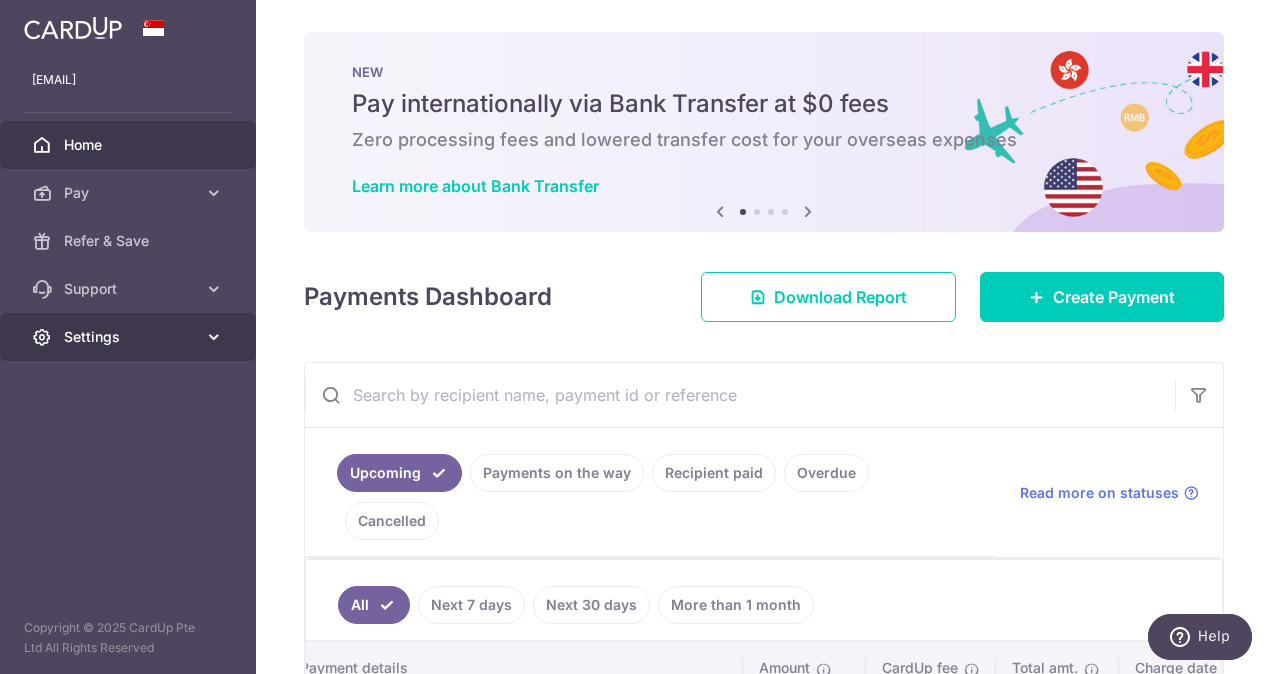 click on "Settings" at bounding box center (130, 337) 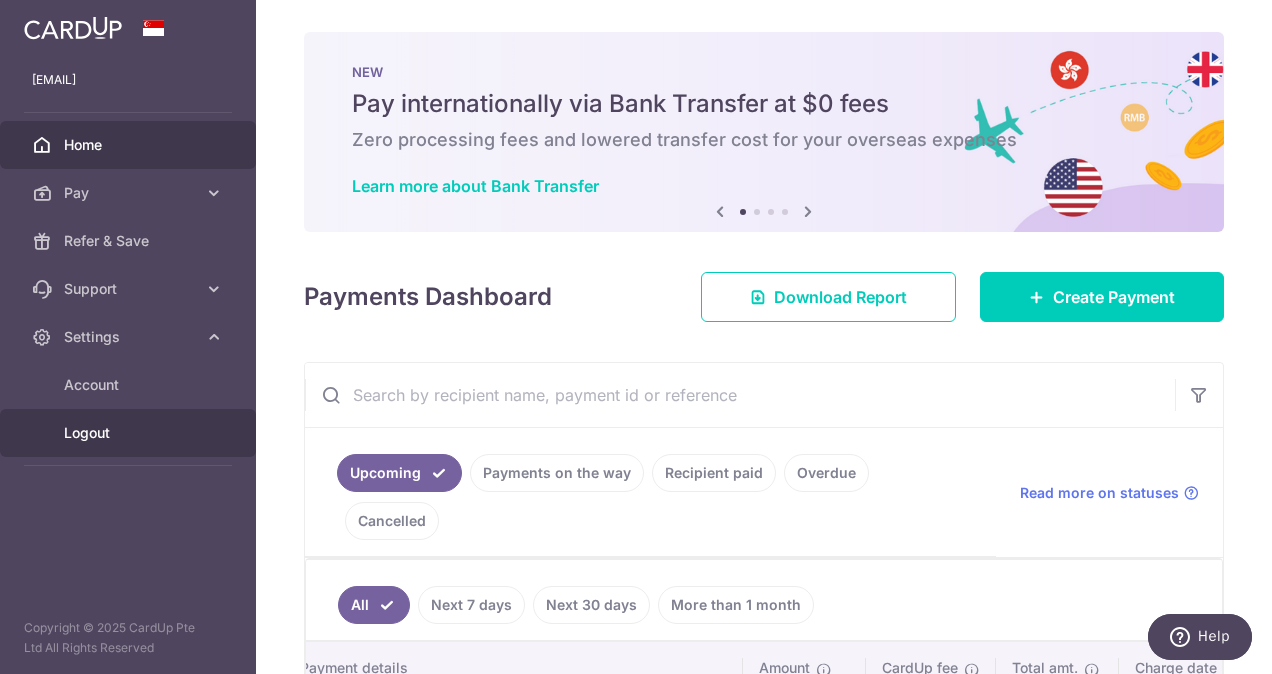 click on "Logout" at bounding box center (130, 433) 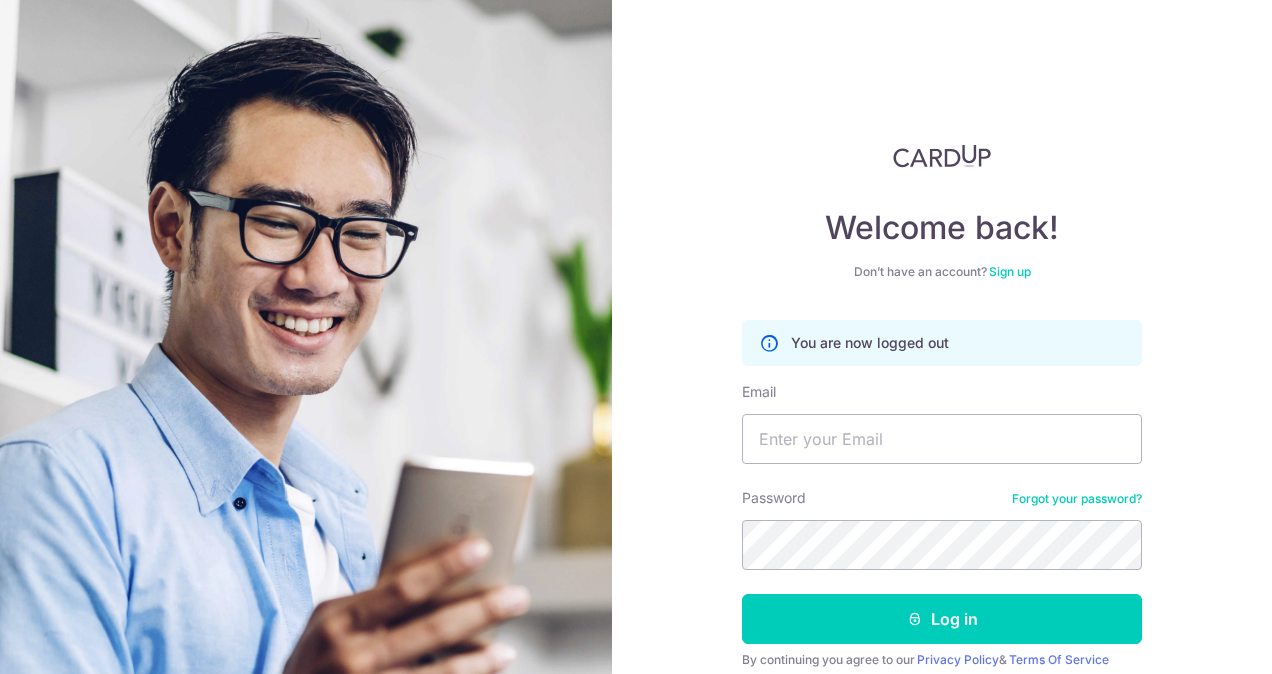 scroll, scrollTop: 0, scrollLeft: 0, axis: both 